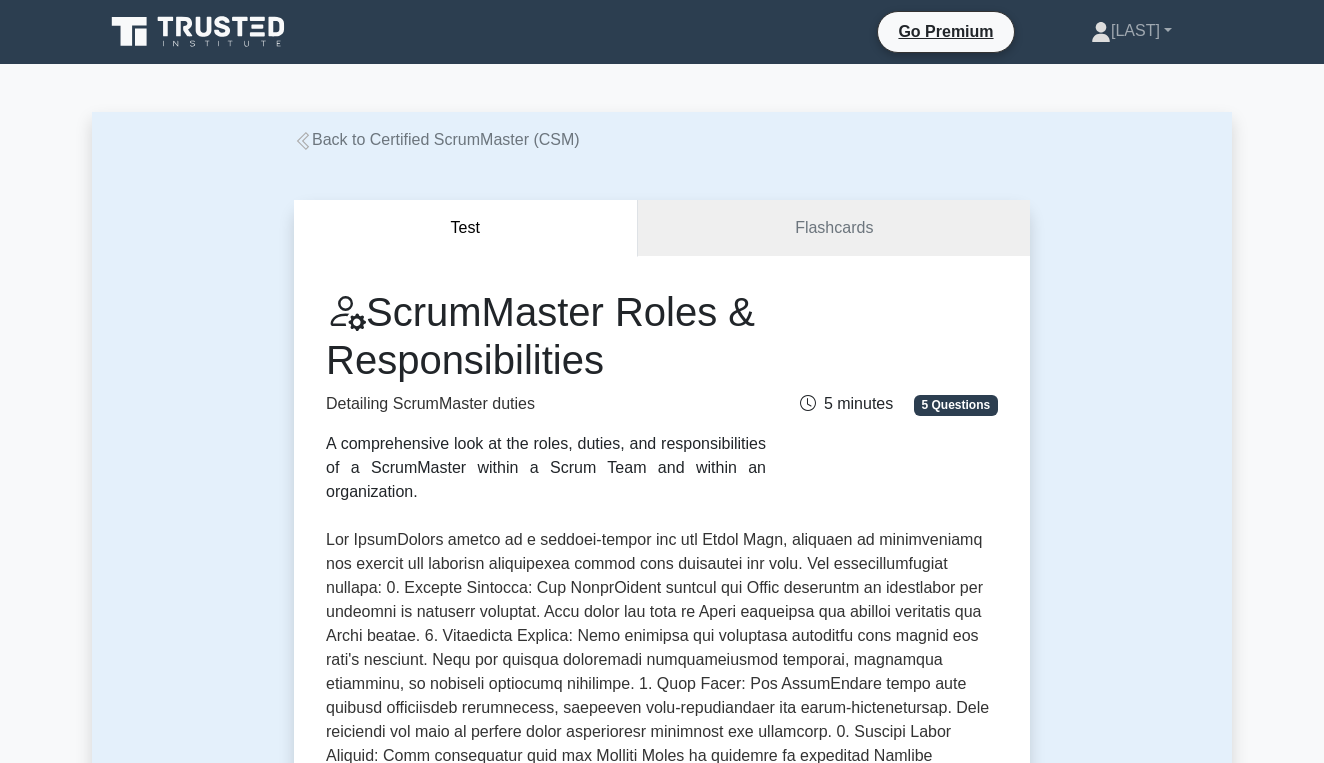 scroll, scrollTop: 368, scrollLeft: 0, axis: vertical 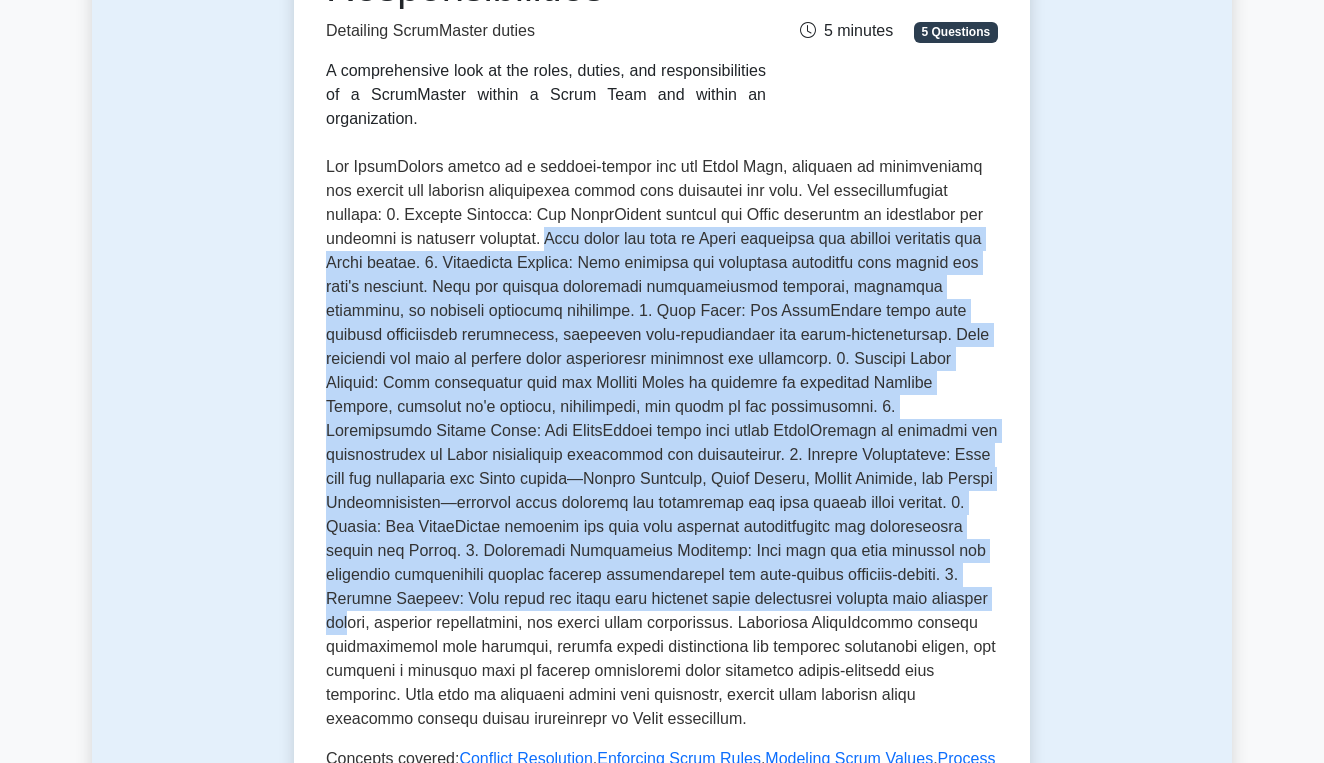 drag, startPoint x: 551, startPoint y: 235, endPoint x: 963, endPoint y: 593, distance: 545.8095 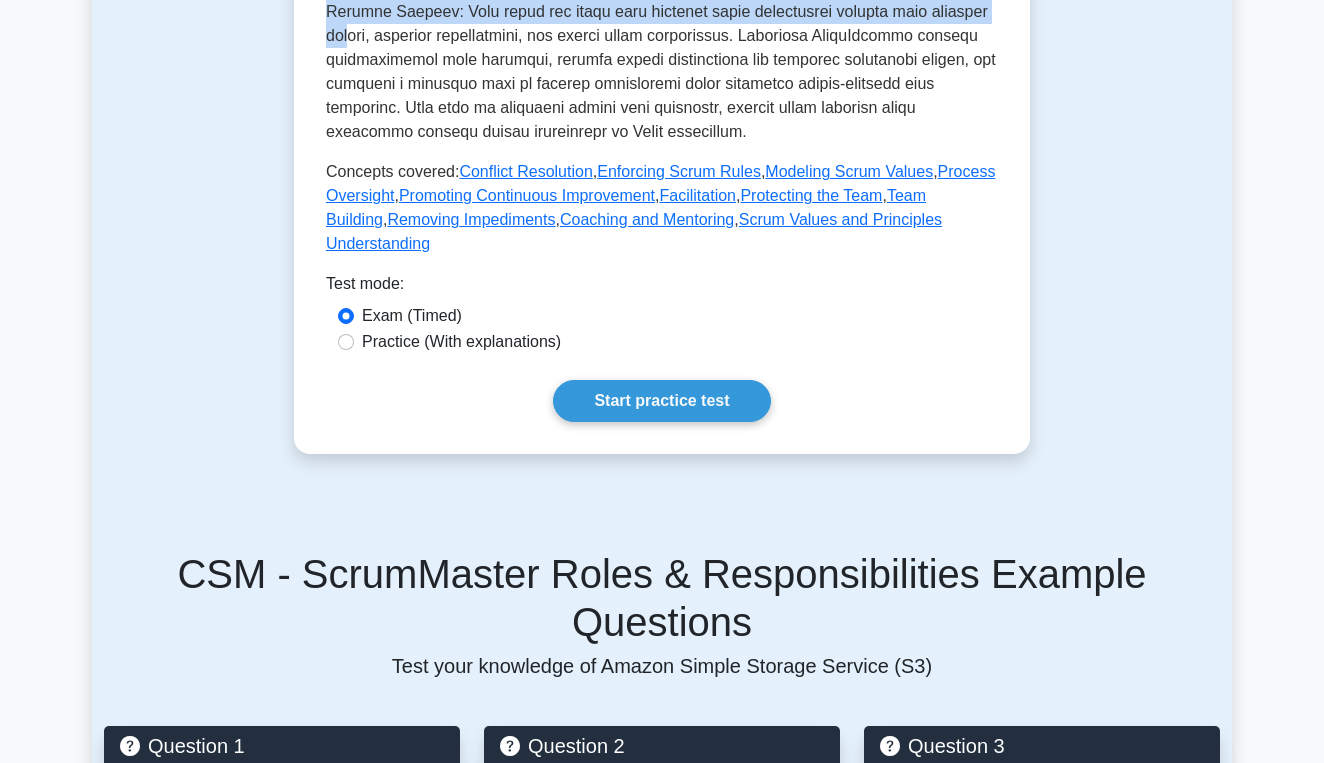 scroll, scrollTop: 966, scrollLeft: 0, axis: vertical 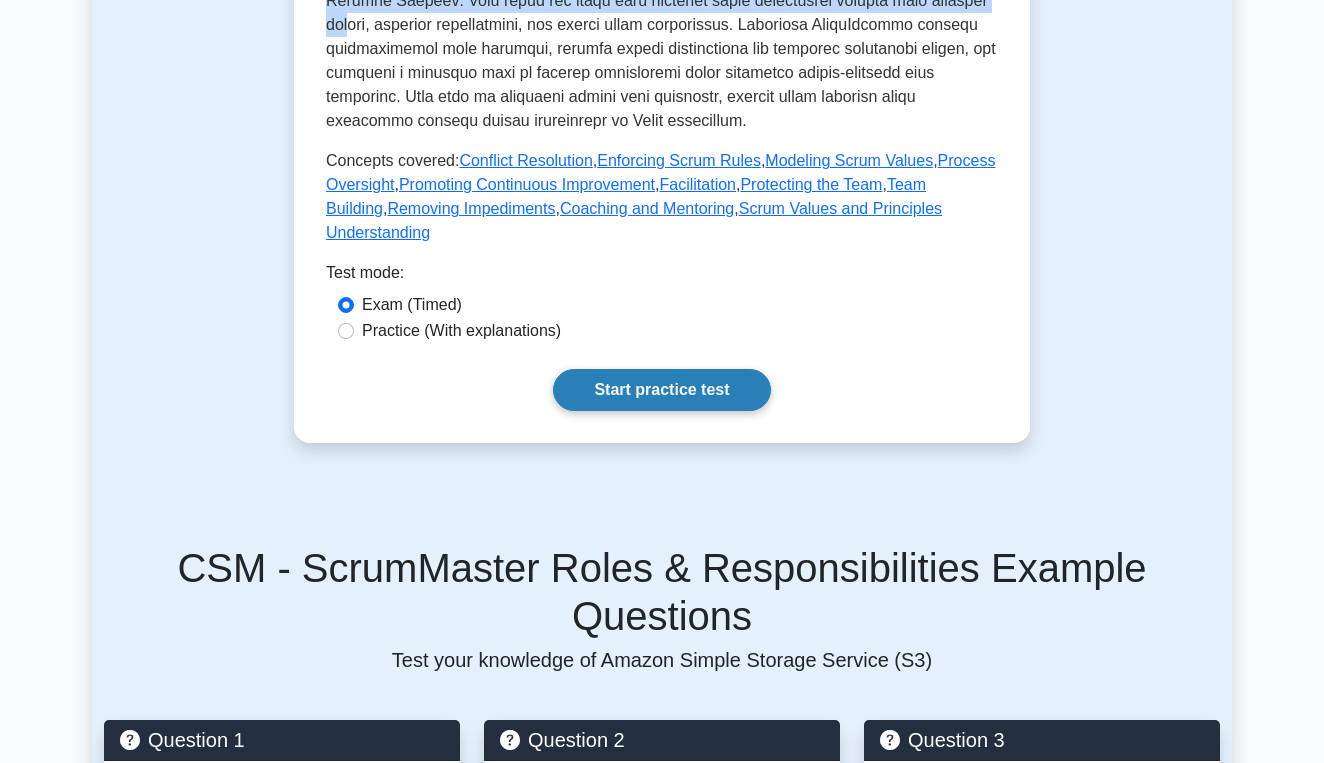 click on "Start practice test" at bounding box center [661, 390] 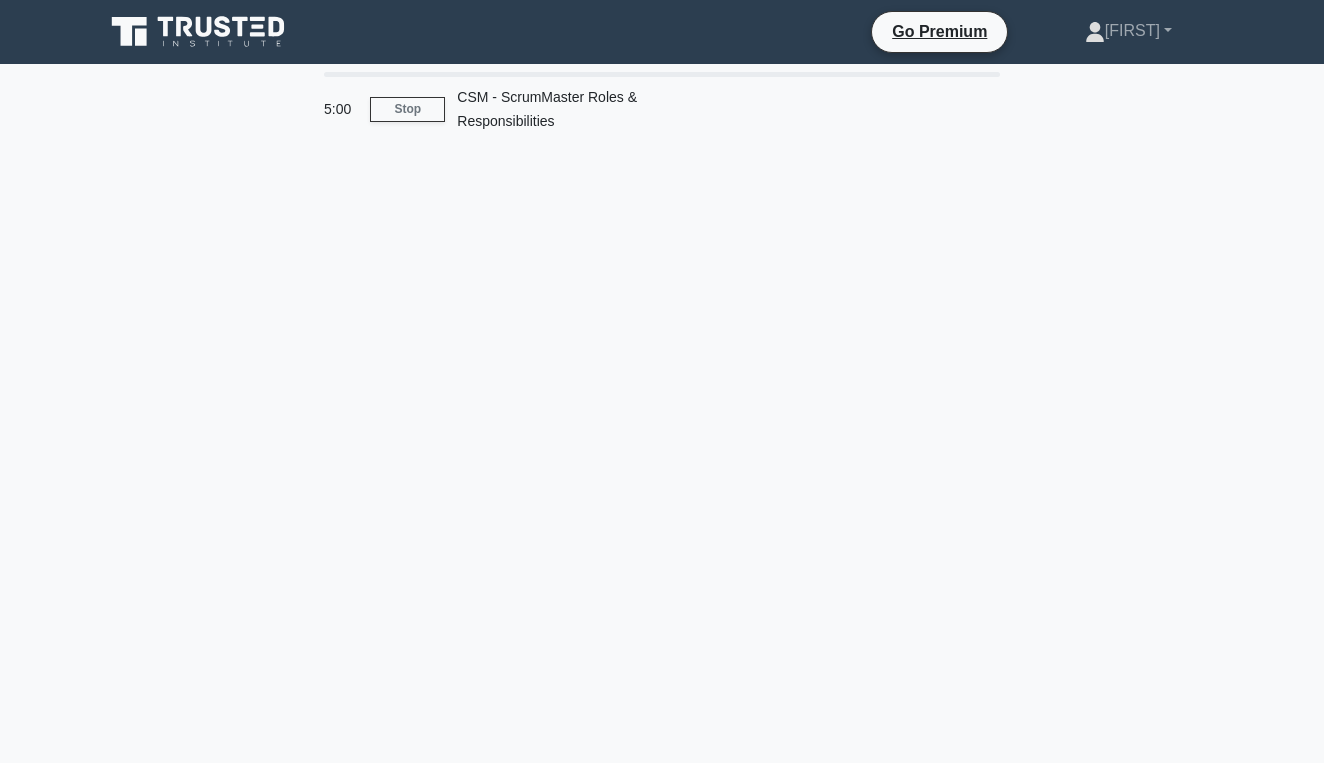 scroll, scrollTop: 0, scrollLeft: 0, axis: both 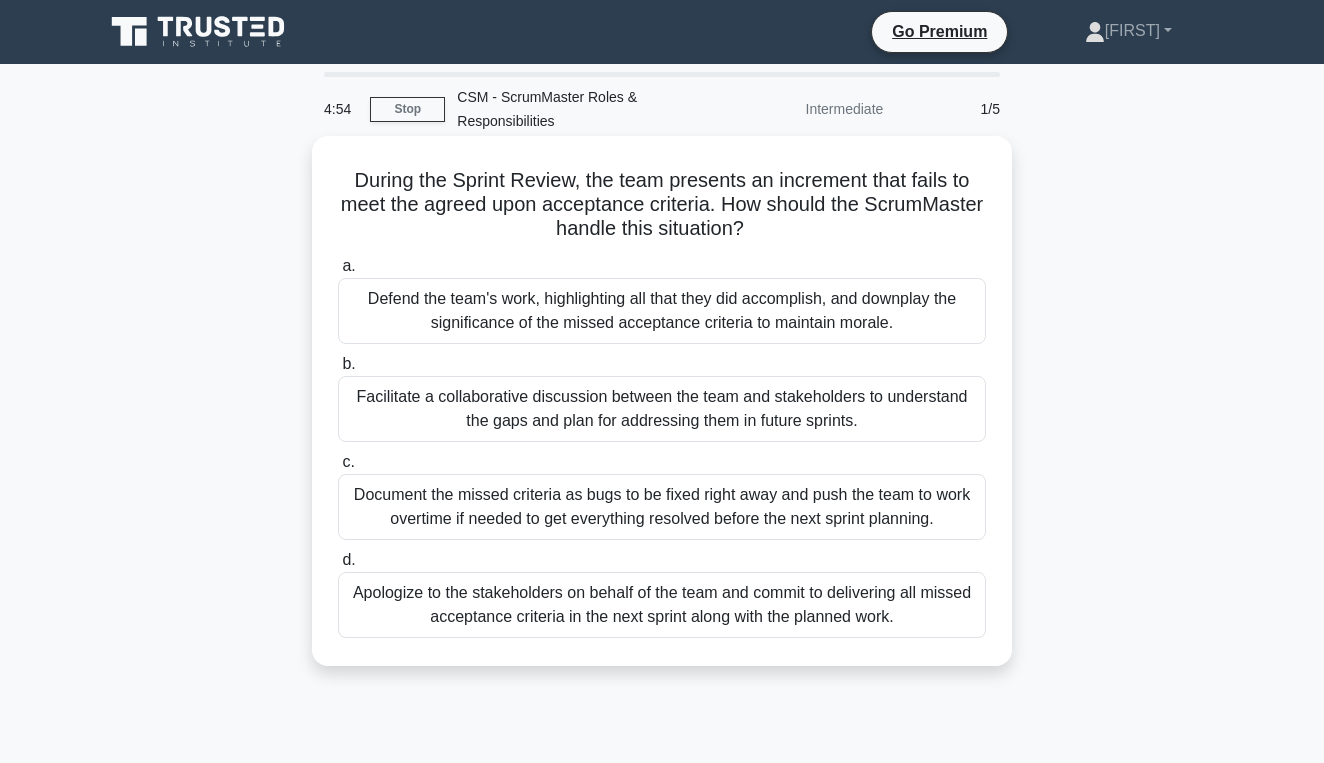 click on "During the Sprint Review, the team presents an increment that fails to meet the agreed upon acceptance criteria. How should the ScrumMaster handle this situation?
.spinner_0XTQ{transform-origin:center;animation:spinner_y6GP .75s linear infinite}@keyframes spinner_y6GP{100%{transform:rotate(360deg)}}" at bounding box center (662, 205) 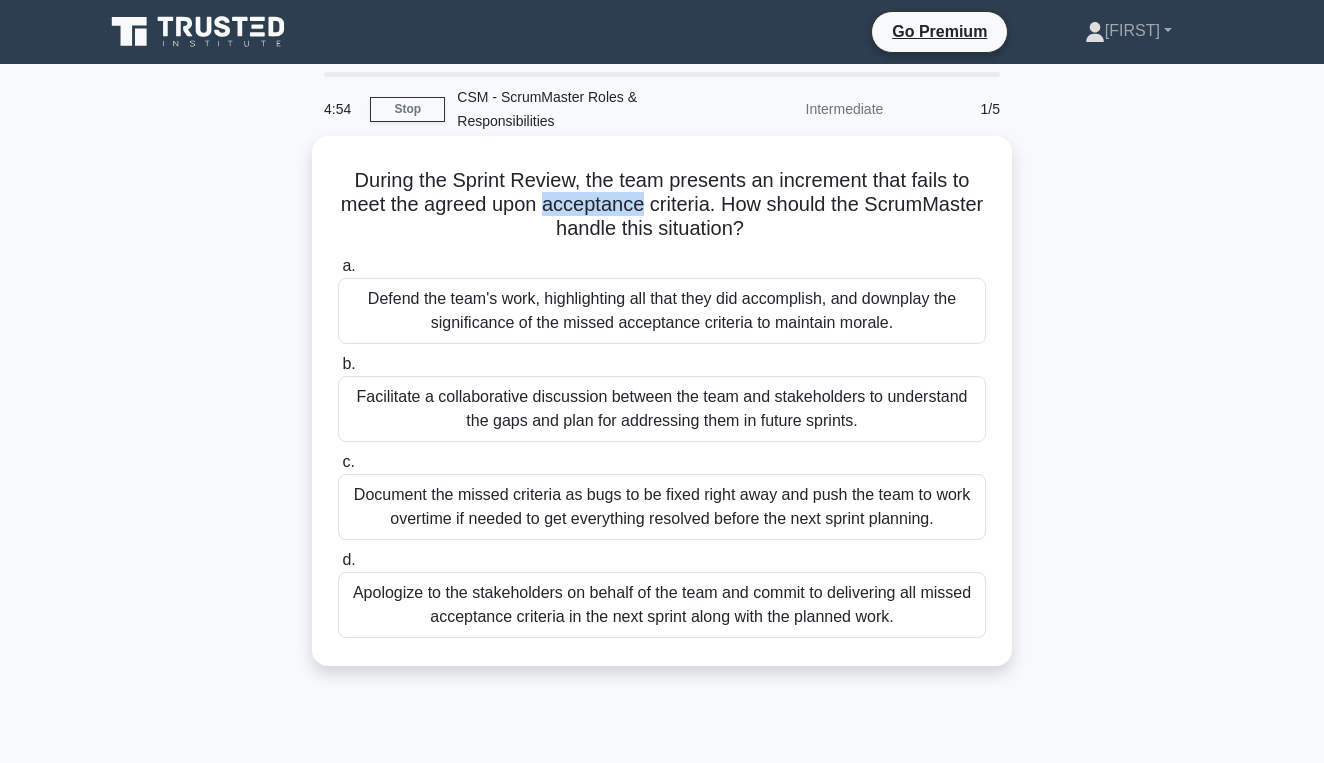 click on "During the Sprint Review, the team presents an increment that fails to meet the agreed upon acceptance criteria. How should the ScrumMaster handle this situation?
.spinner_0XTQ{transform-origin:center;animation:spinner_y6GP .75s linear infinite}@keyframes spinner_y6GP{100%{transform:rotate(360deg)}}" at bounding box center [662, 205] 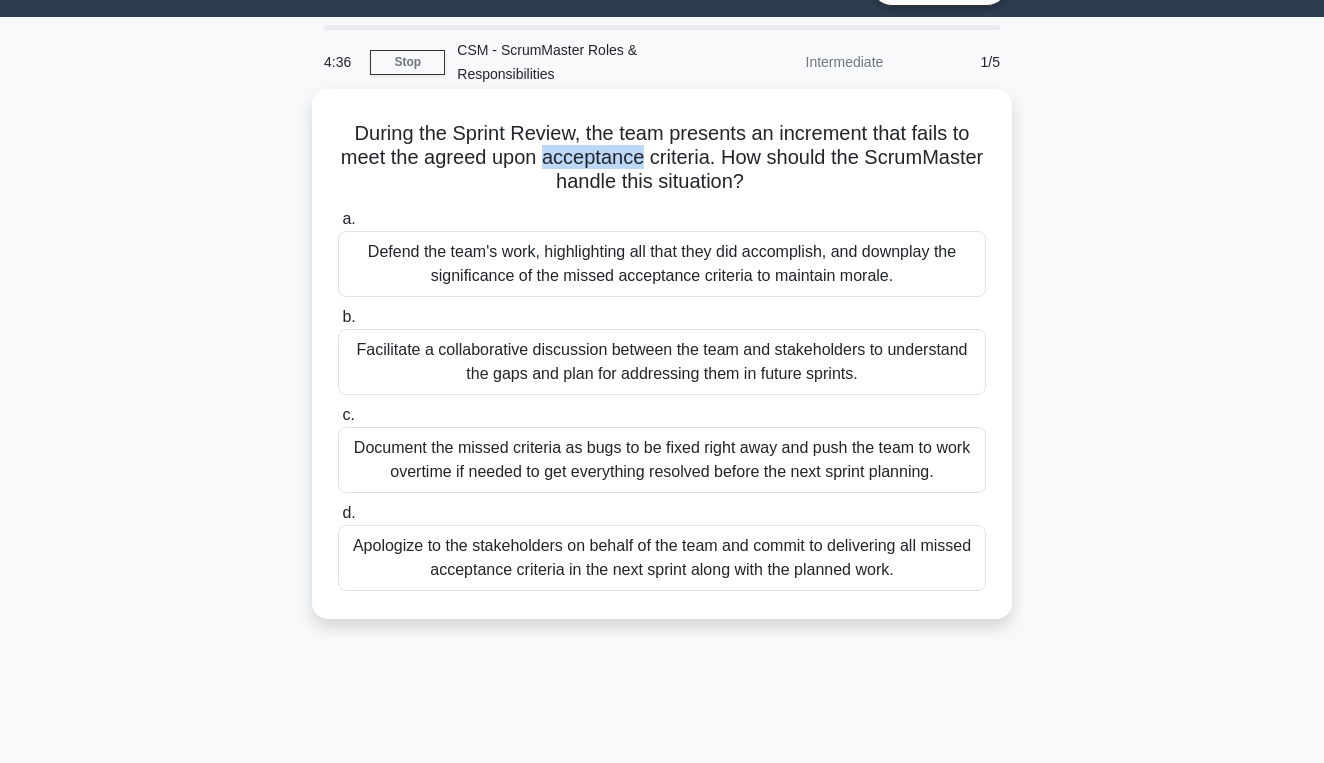 scroll, scrollTop: 49, scrollLeft: 0, axis: vertical 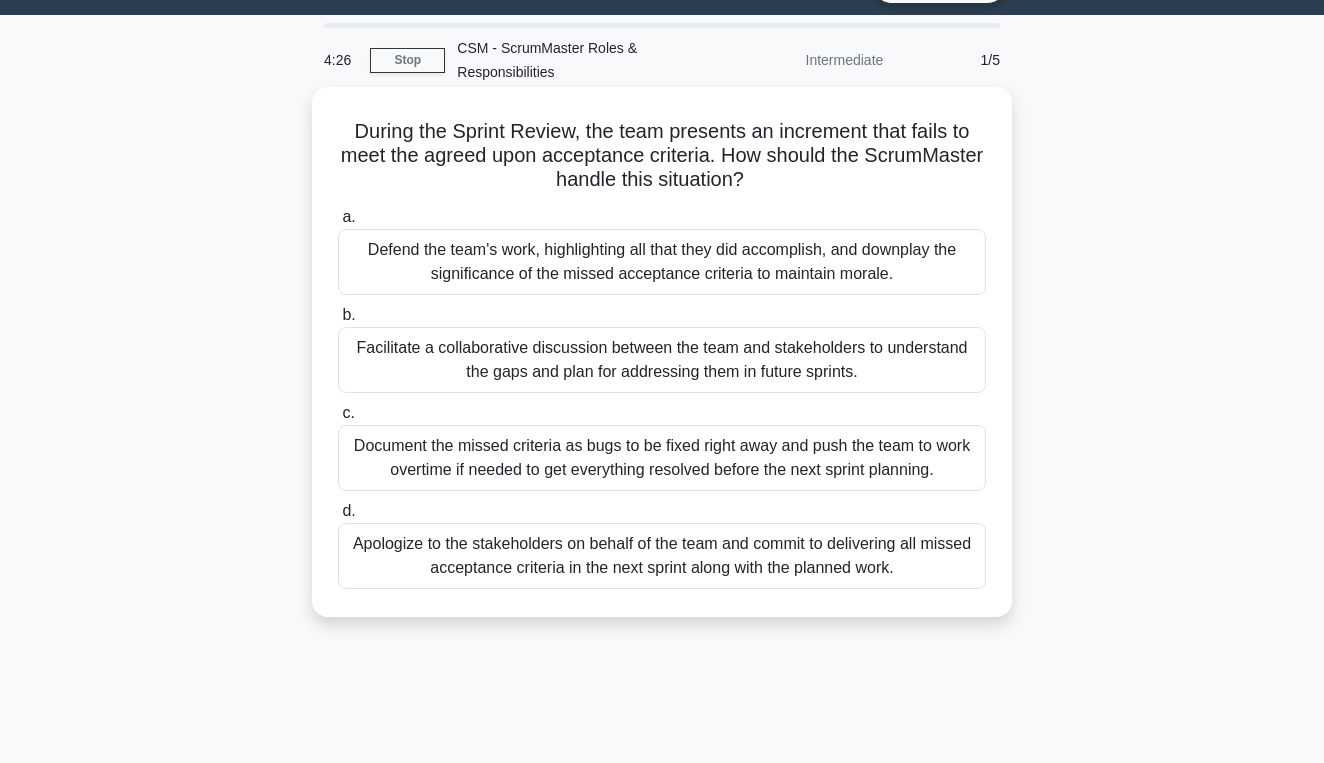 click on "Facilitate a collaborative discussion between the team and stakeholders to understand the gaps and plan for addressing them in future sprints." at bounding box center [662, 360] 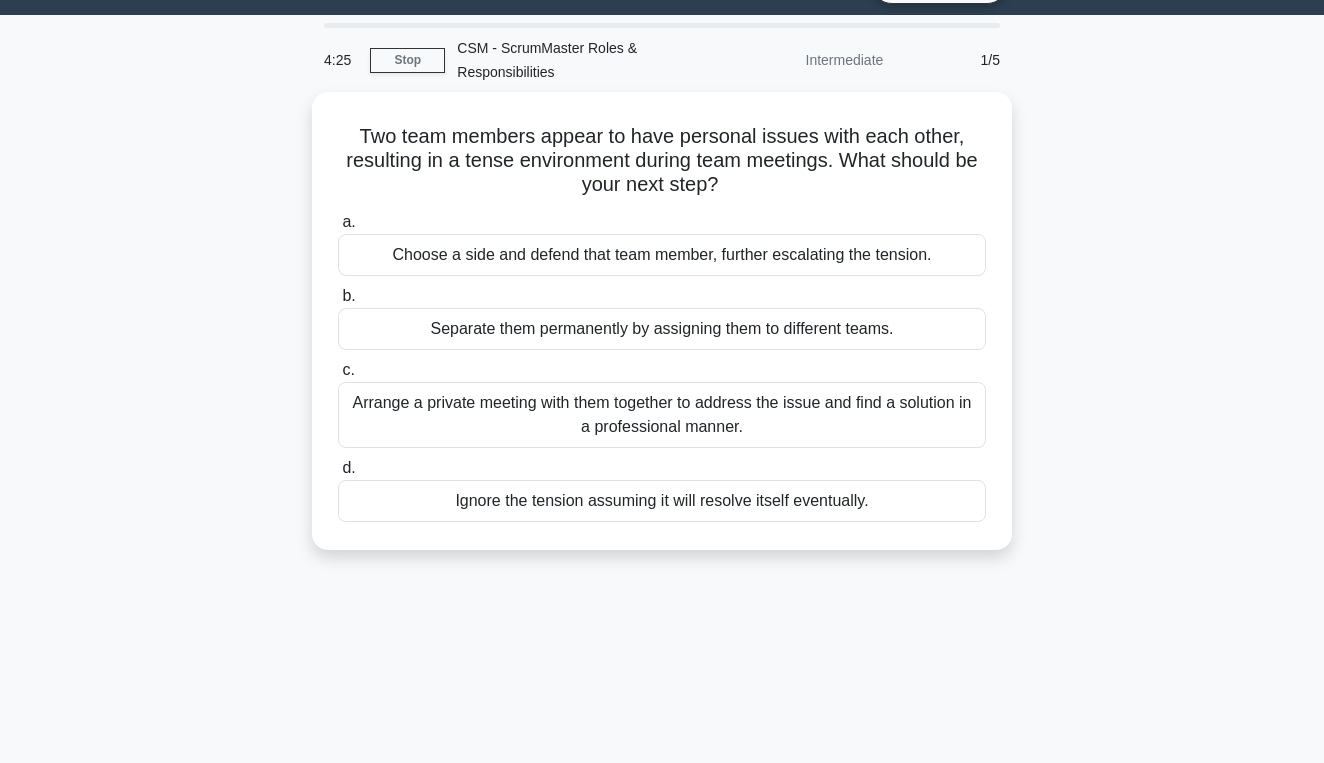 scroll, scrollTop: 0, scrollLeft: 0, axis: both 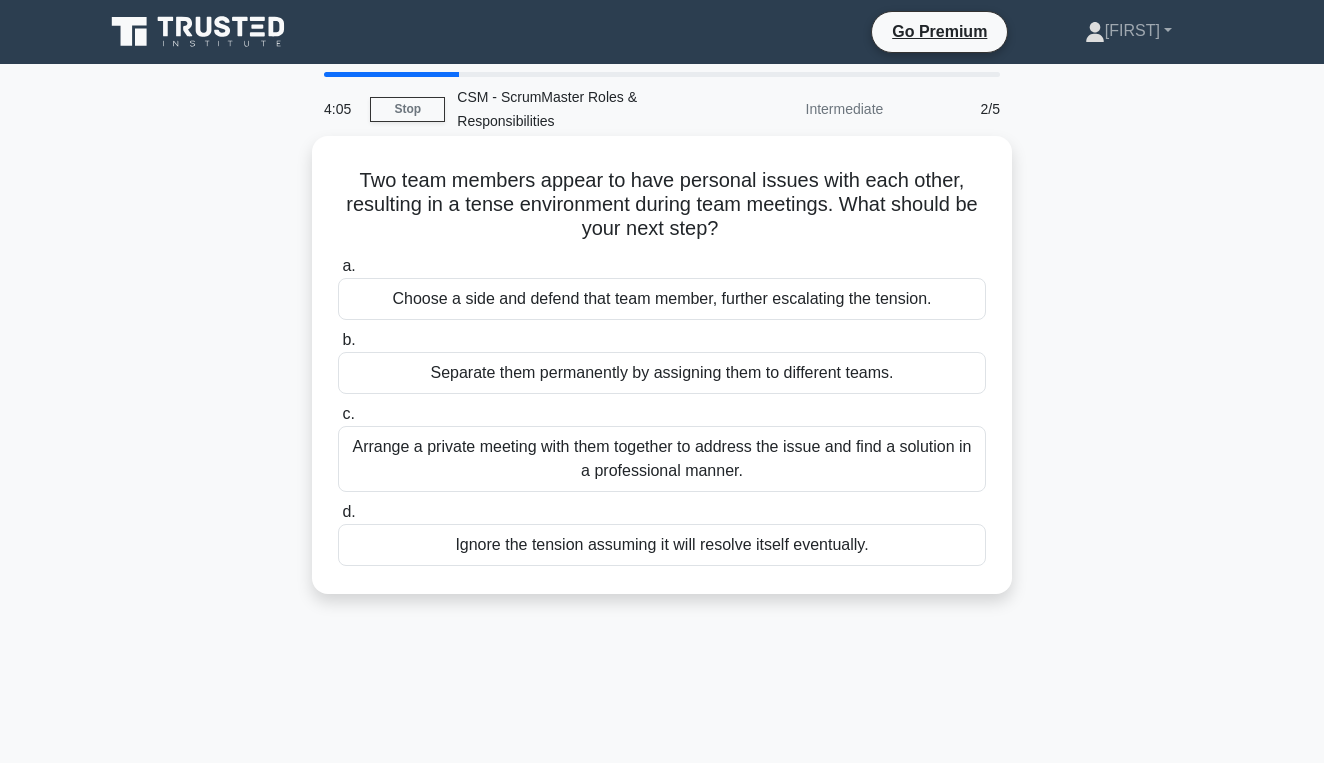 click on "Arrange a private meeting with them together to address the issue and find a solution in a professional manner." at bounding box center [662, 459] 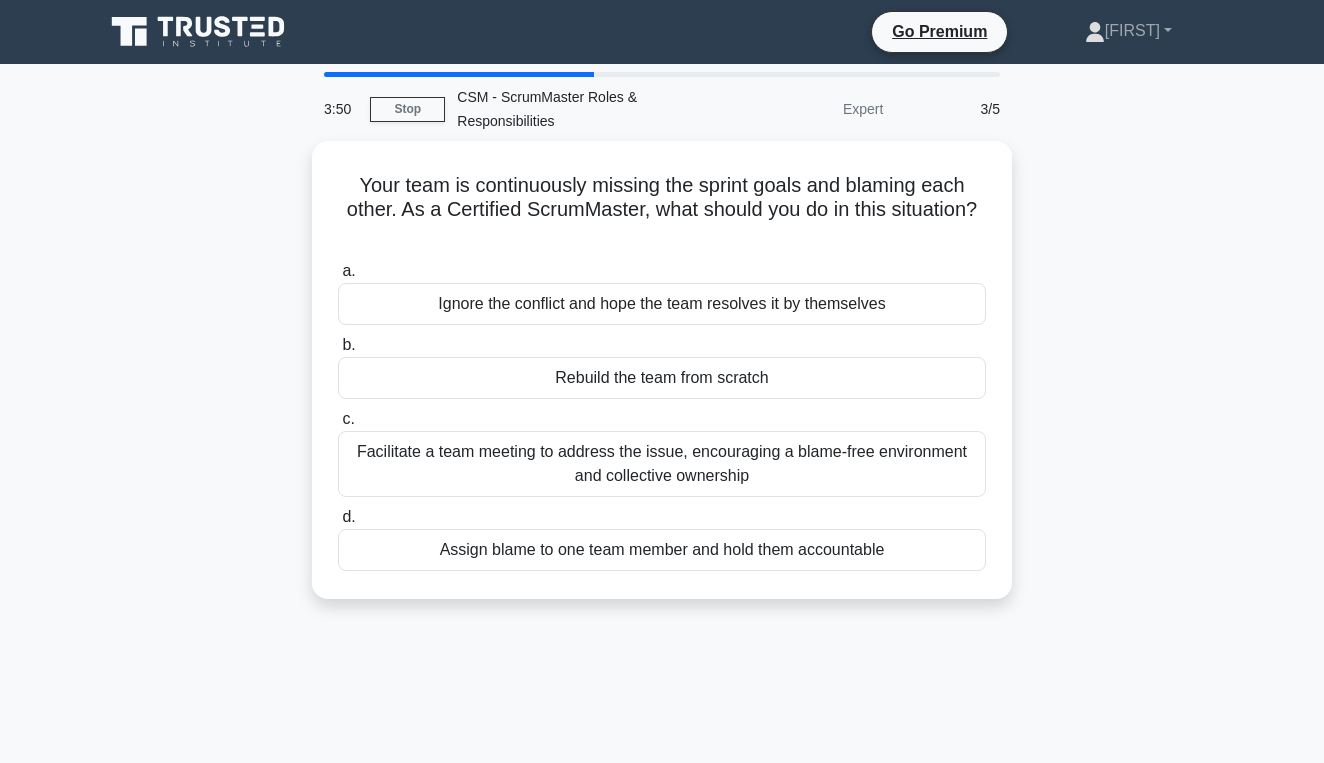 click on "Facilitate a team meeting to address the issue, encouraging a blame-free environment and collective ownership" at bounding box center [662, 464] 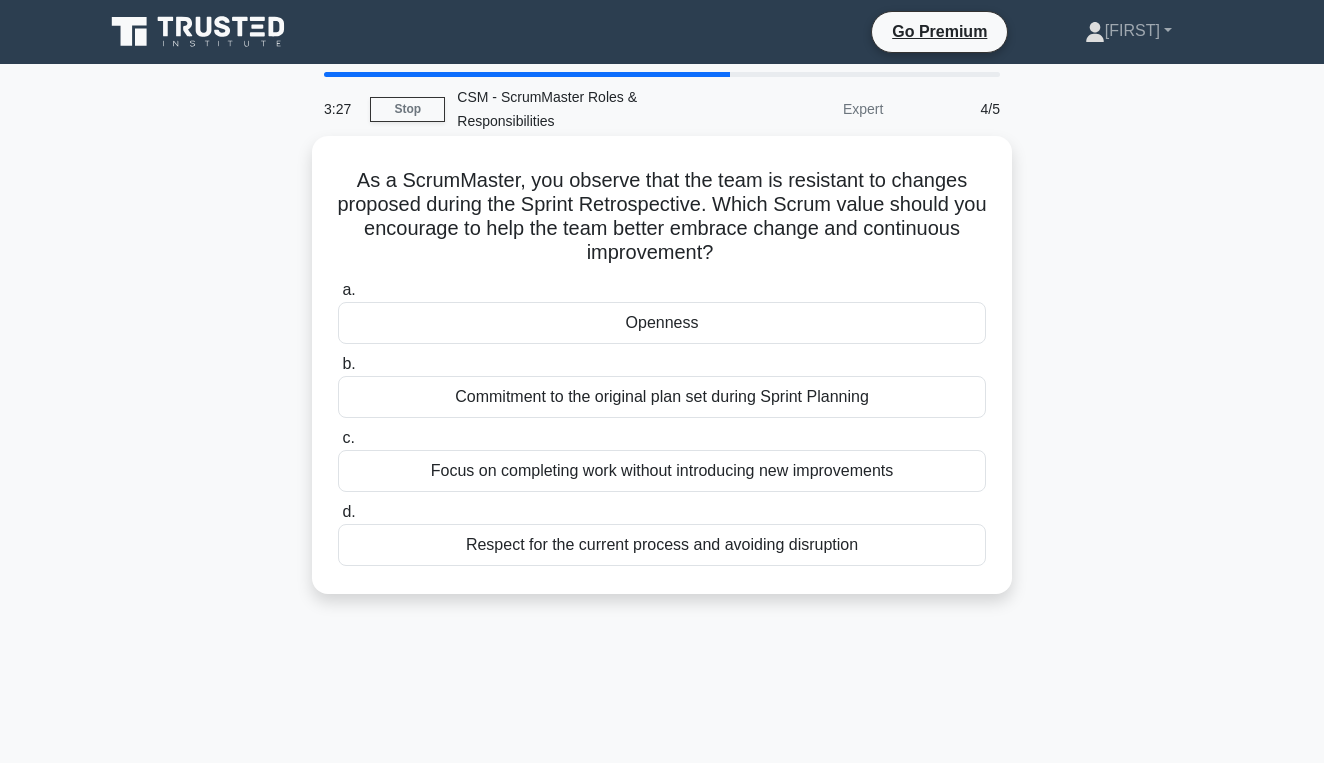 click on "Openness" at bounding box center (662, 323) 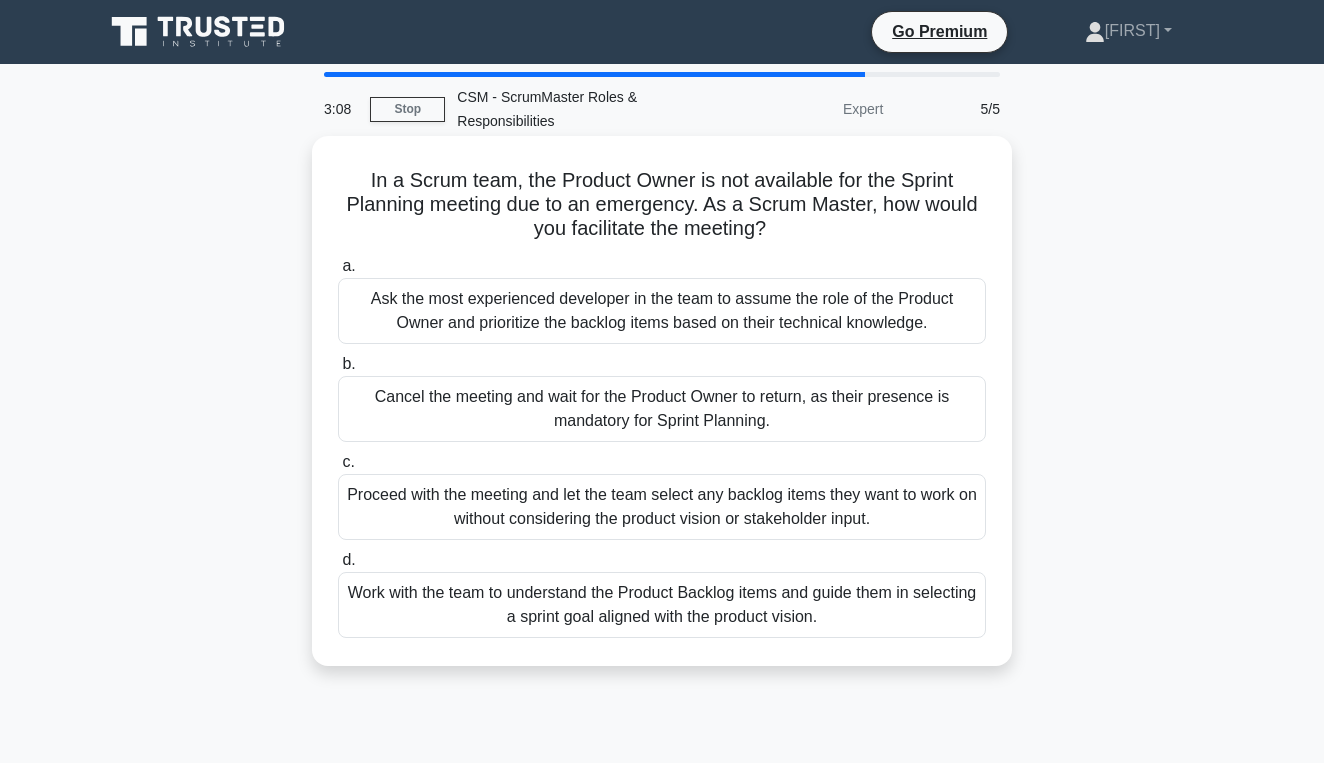 click on "Cancel the meeting and wait for the Product Owner to return, as their presence is mandatory for Sprint Planning." at bounding box center (662, 409) 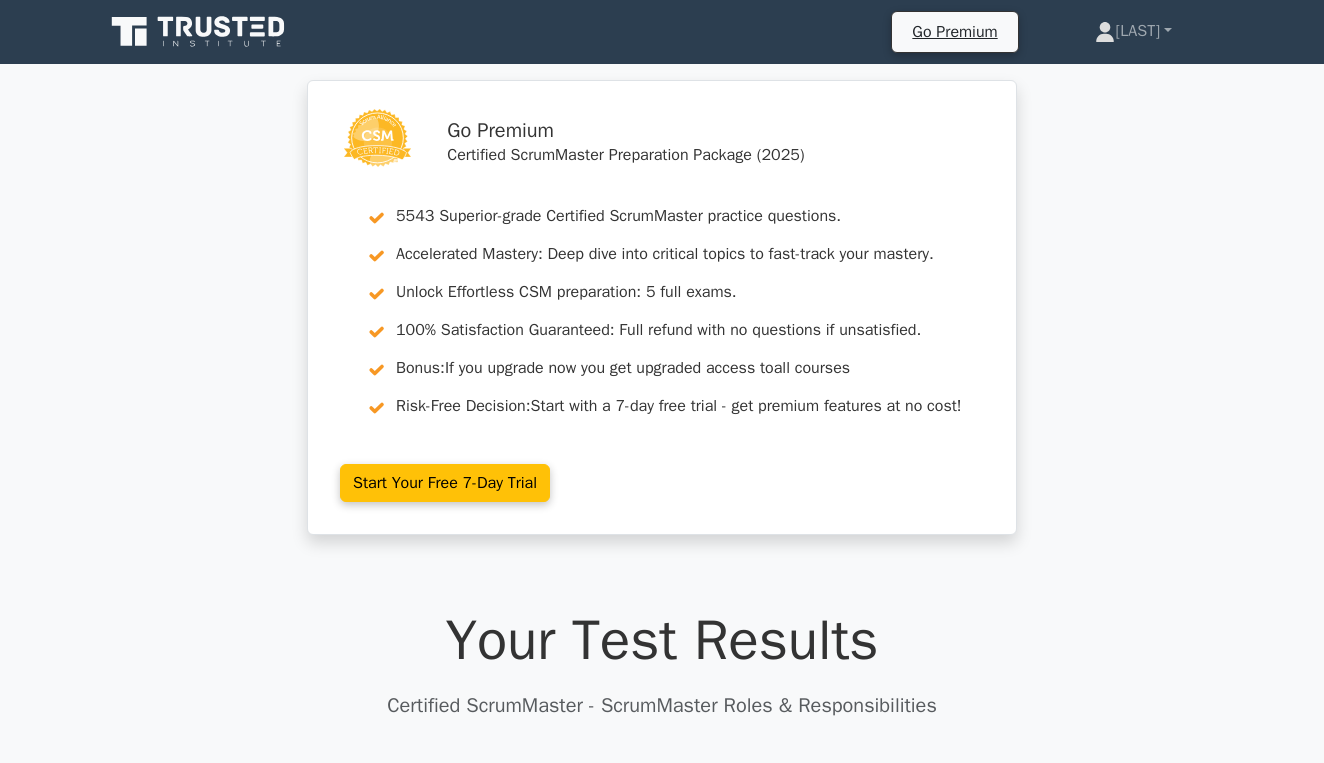 scroll, scrollTop: 0, scrollLeft: 0, axis: both 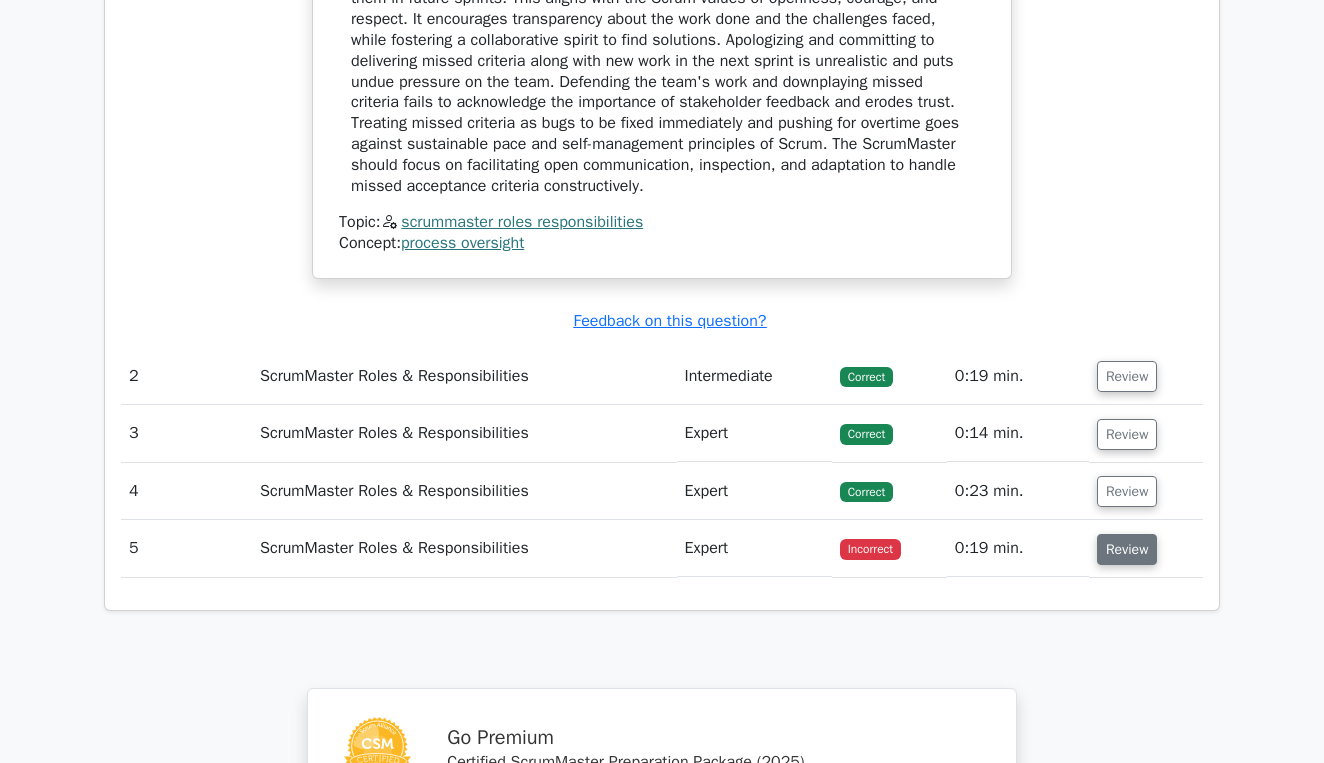 click on "Review" at bounding box center [1127, 549] 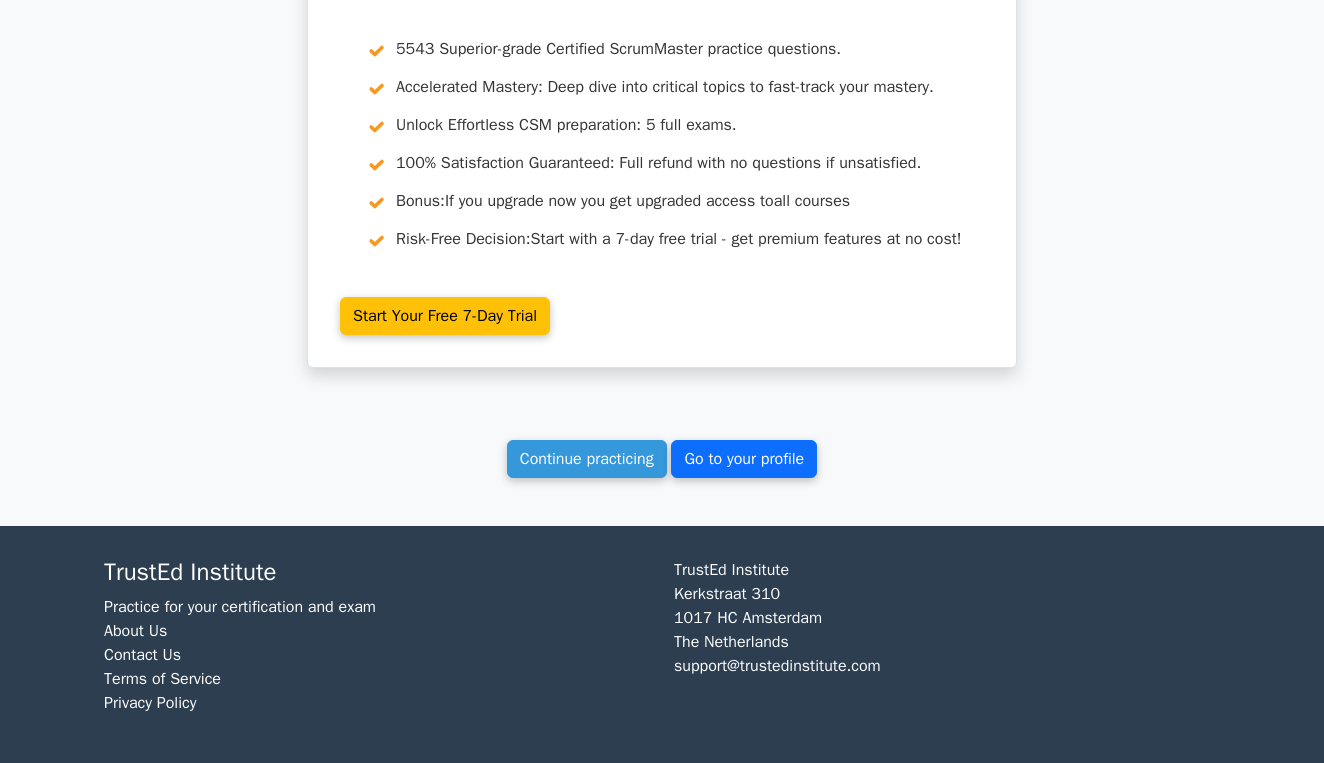 scroll, scrollTop: 3948, scrollLeft: 0, axis: vertical 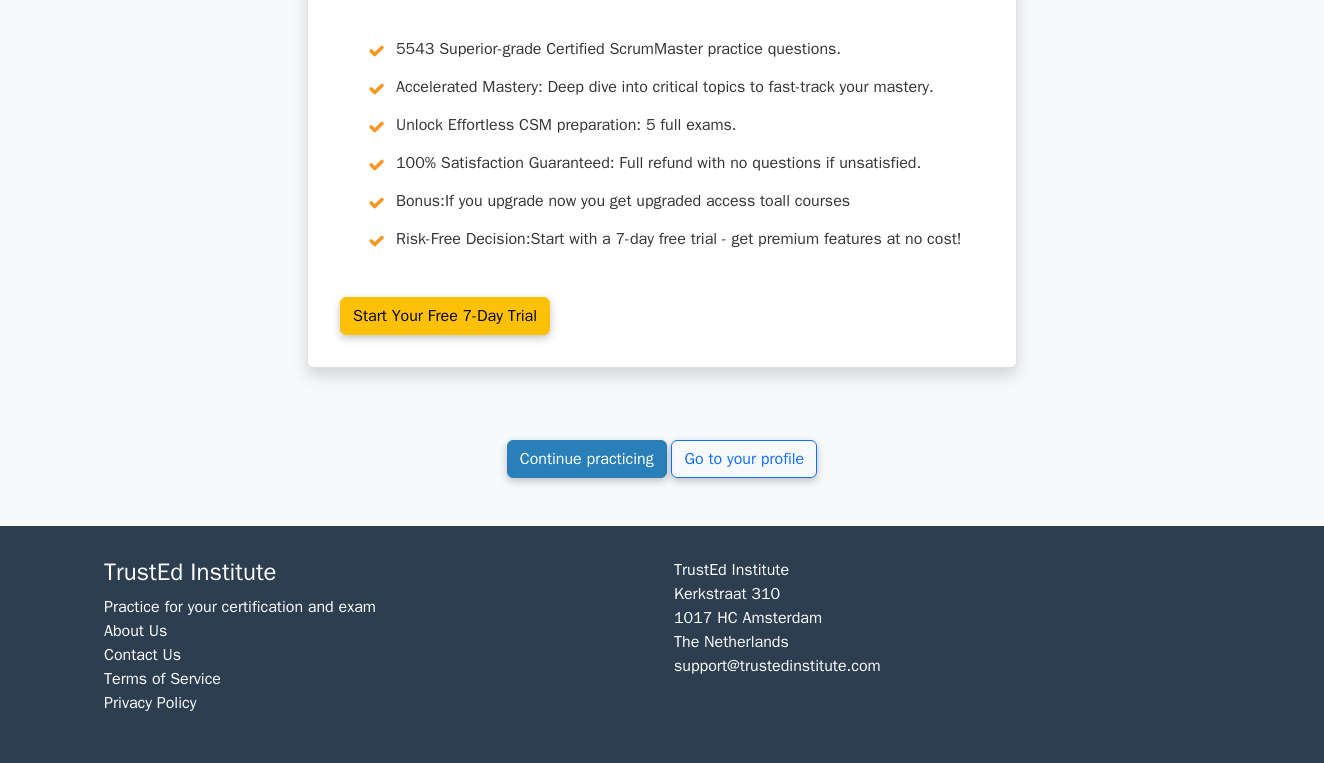 click on "Continue practicing" at bounding box center (587, 459) 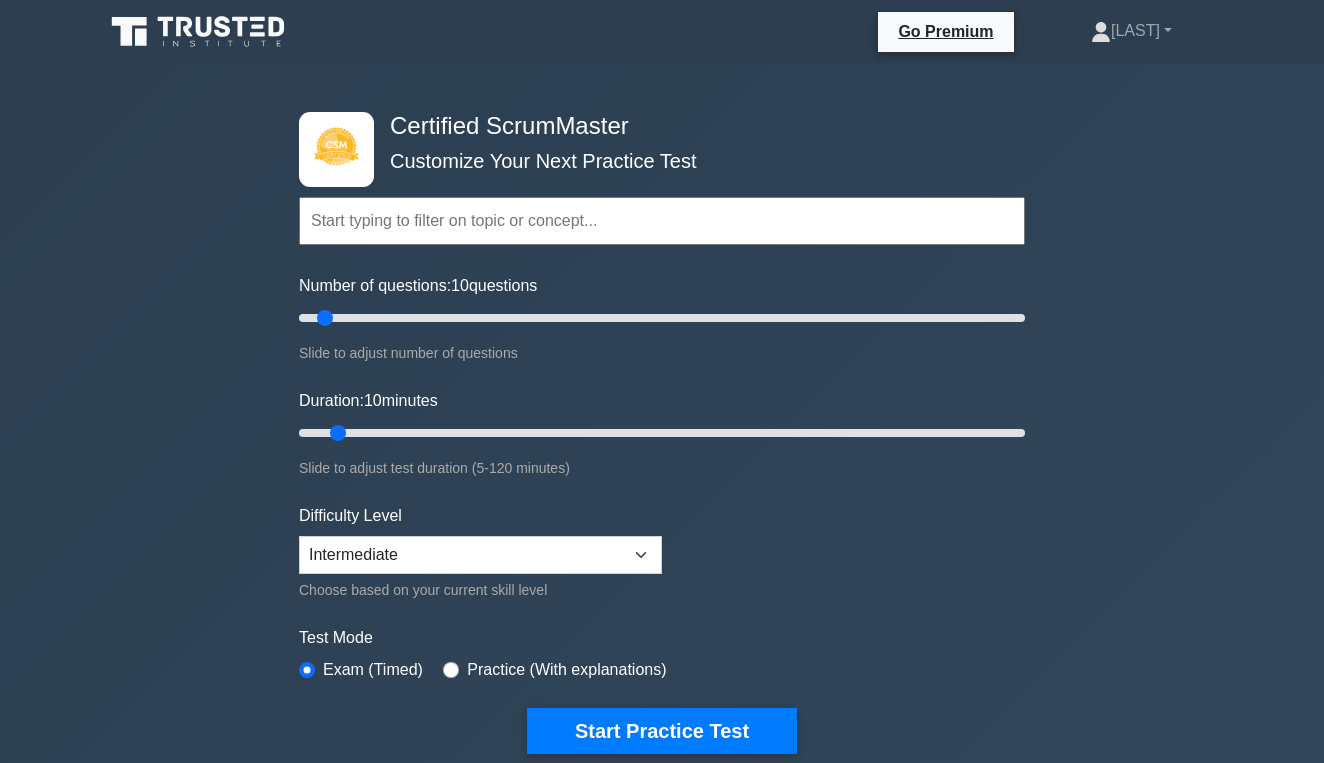 scroll, scrollTop: 0, scrollLeft: 0, axis: both 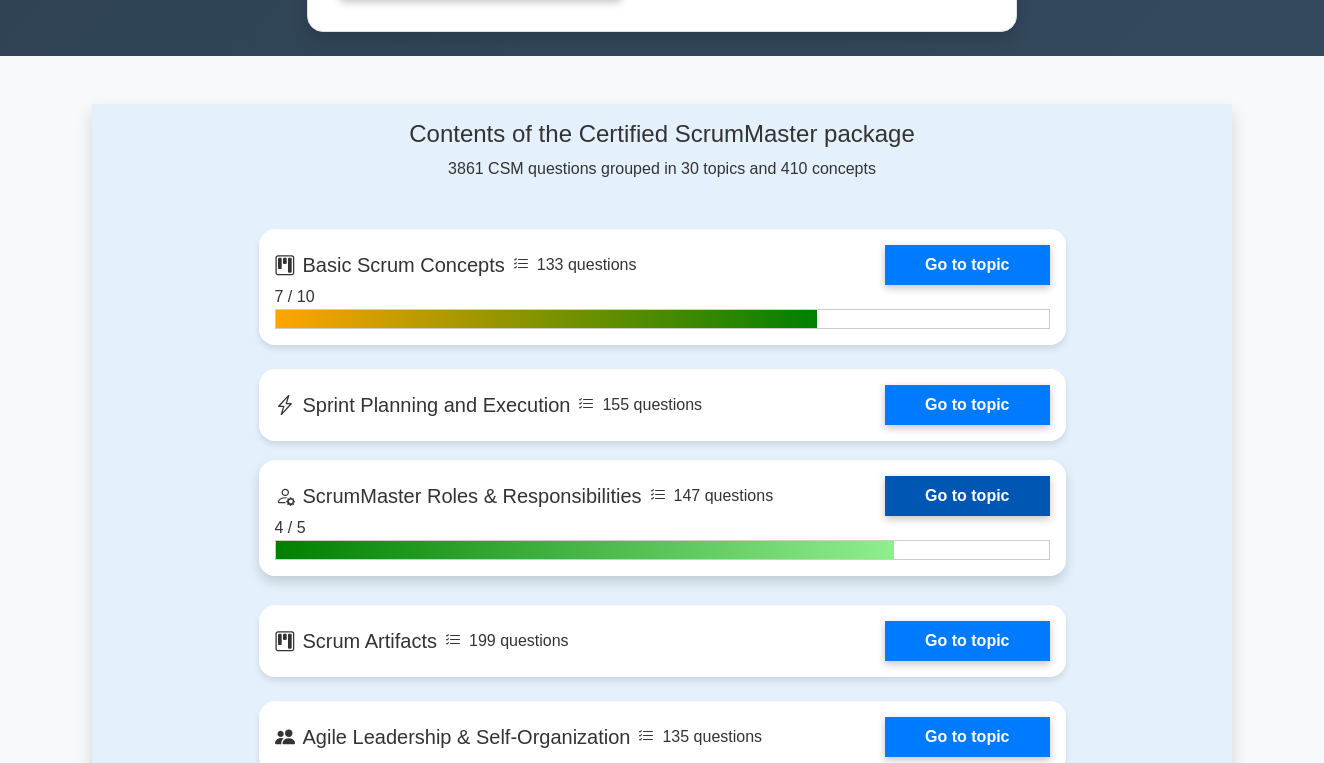 click on "Go to topic" at bounding box center (967, 496) 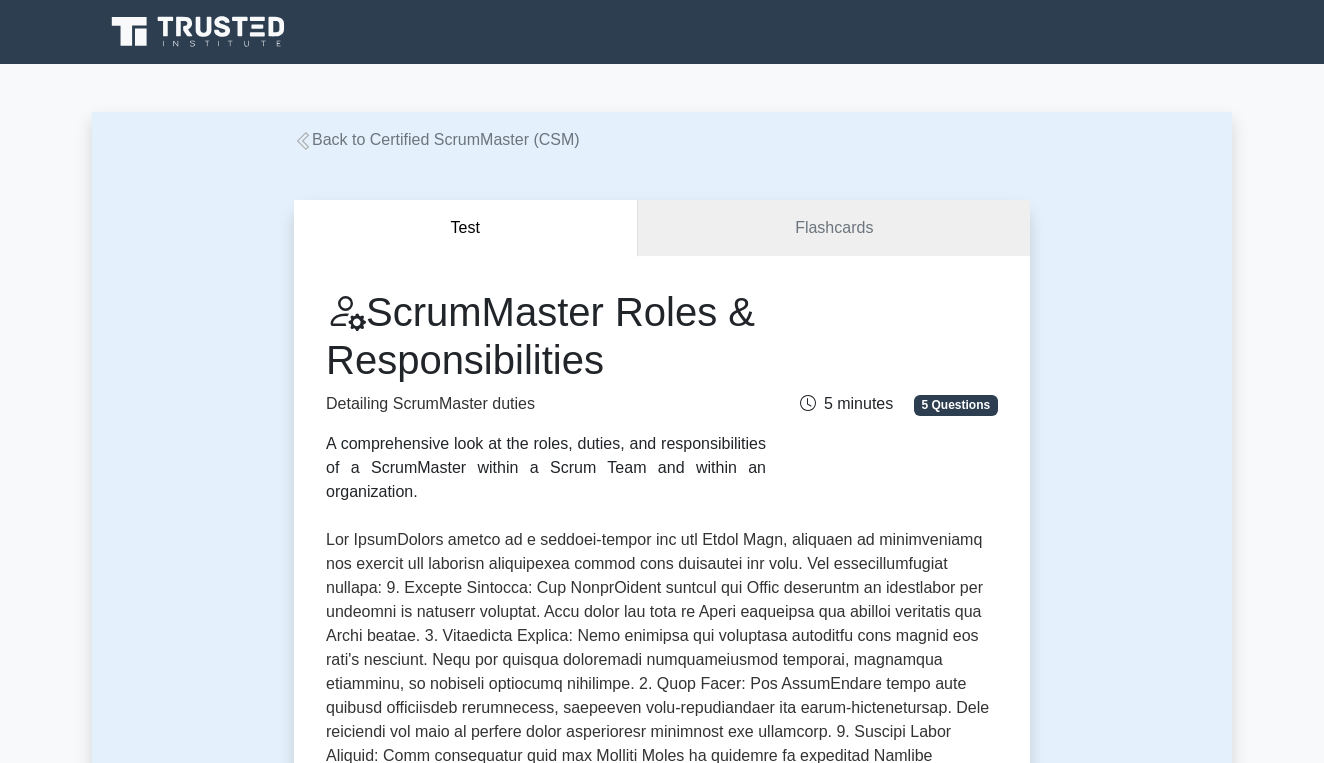 scroll, scrollTop: 0, scrollLeft: 0, axis: both 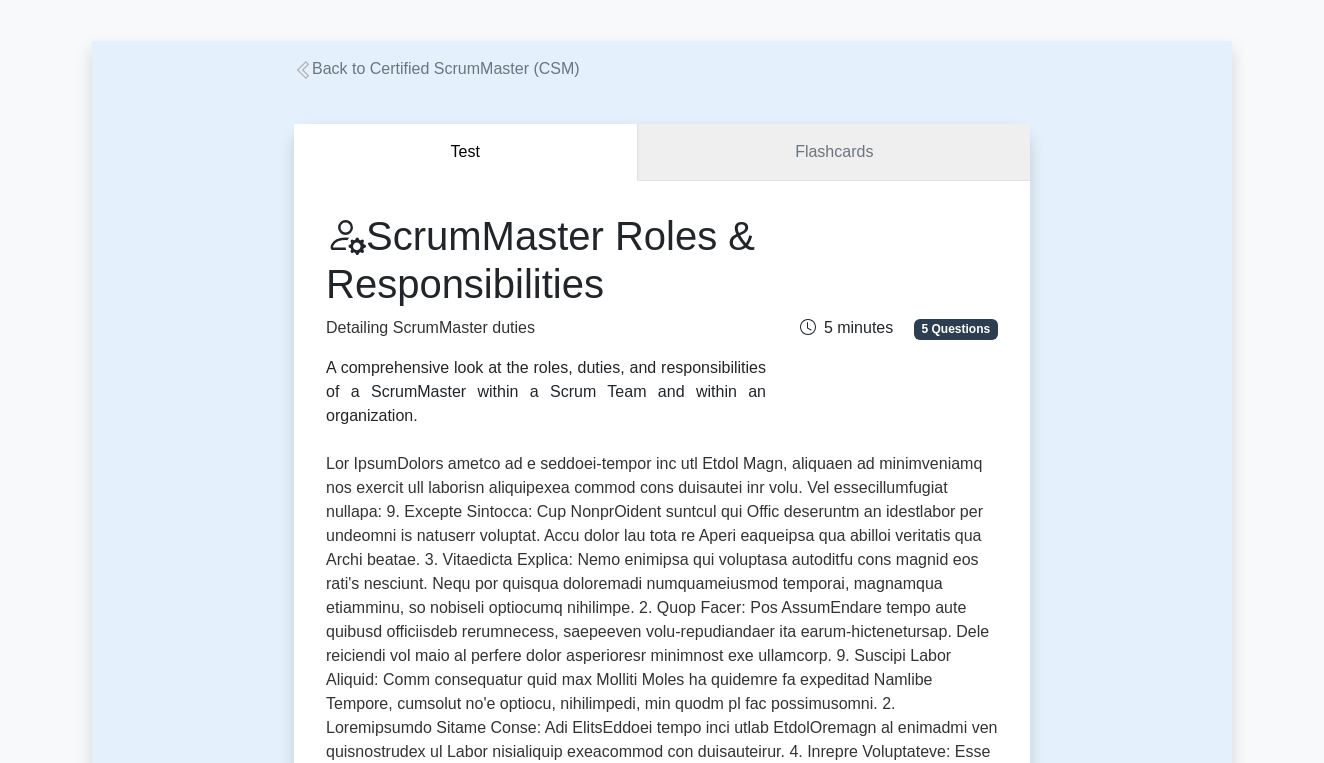 click on "Flashcards" at bounding box center (834, 152) 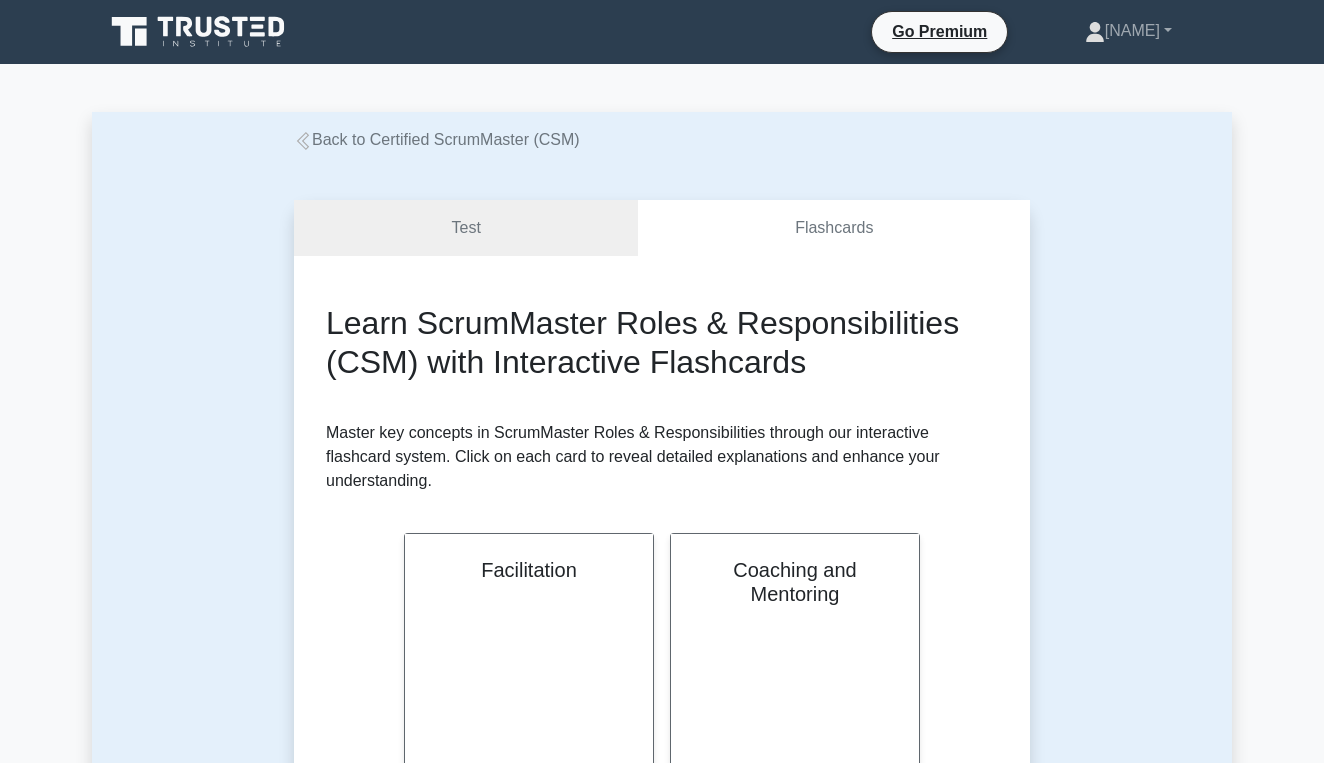 scroll, scrollTop: 0, scrollLeft: 0, axis: both 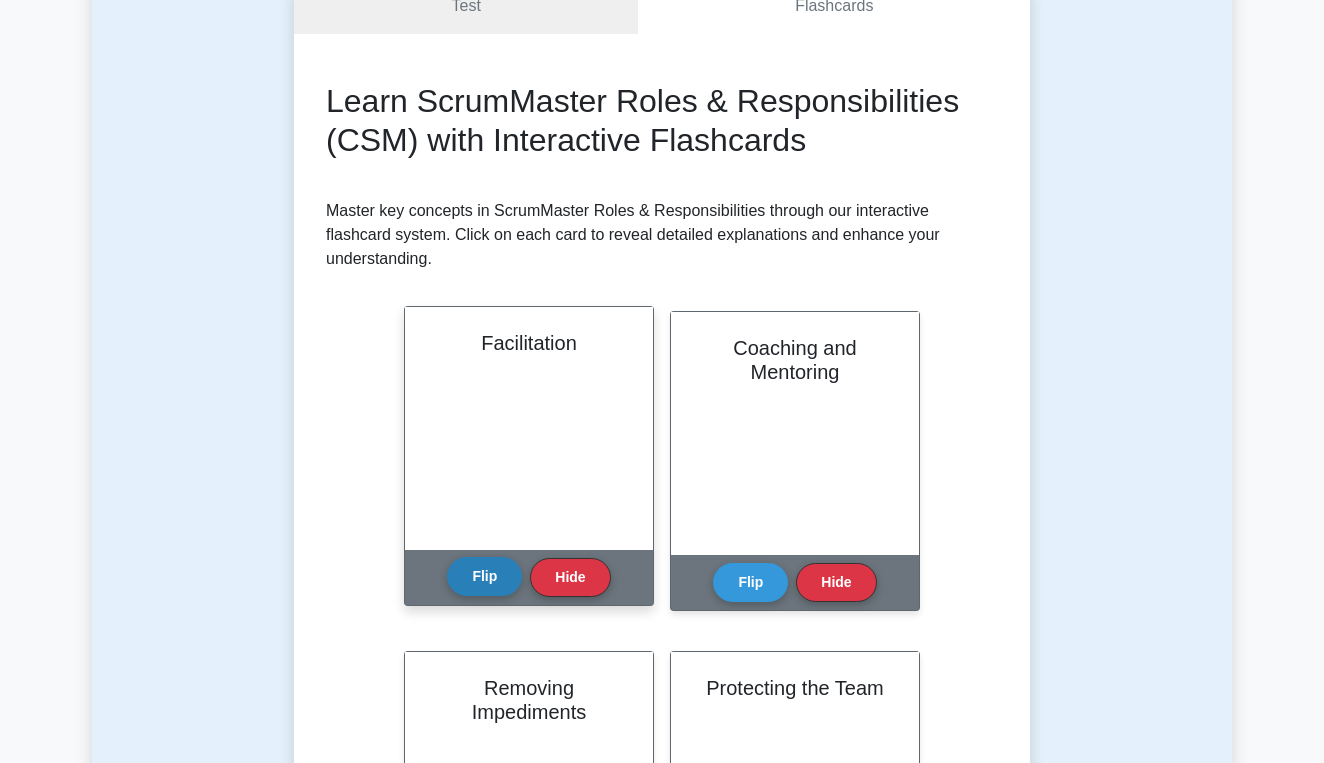 click on "Flip" at bounding box center [484, 576] 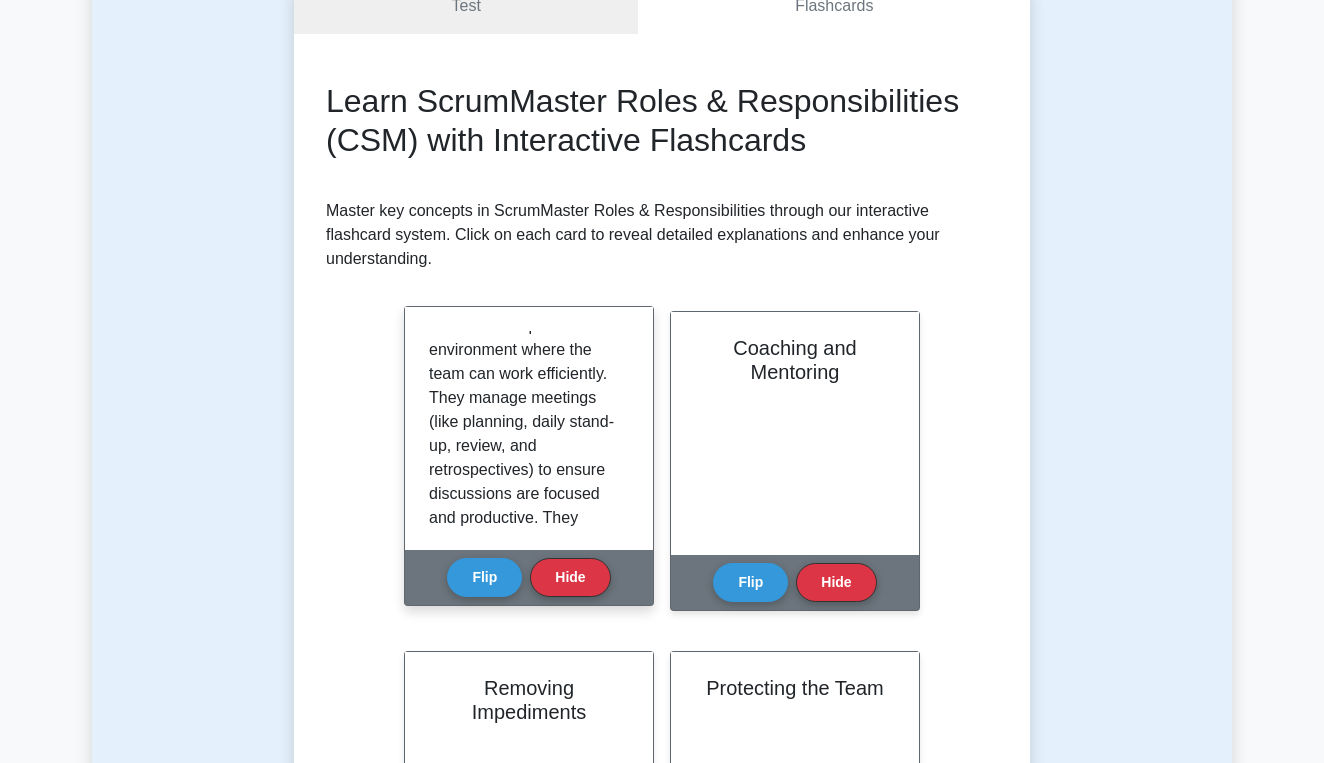scroll, scrollTop: 29, scrollLeft: 0, axis: vertical 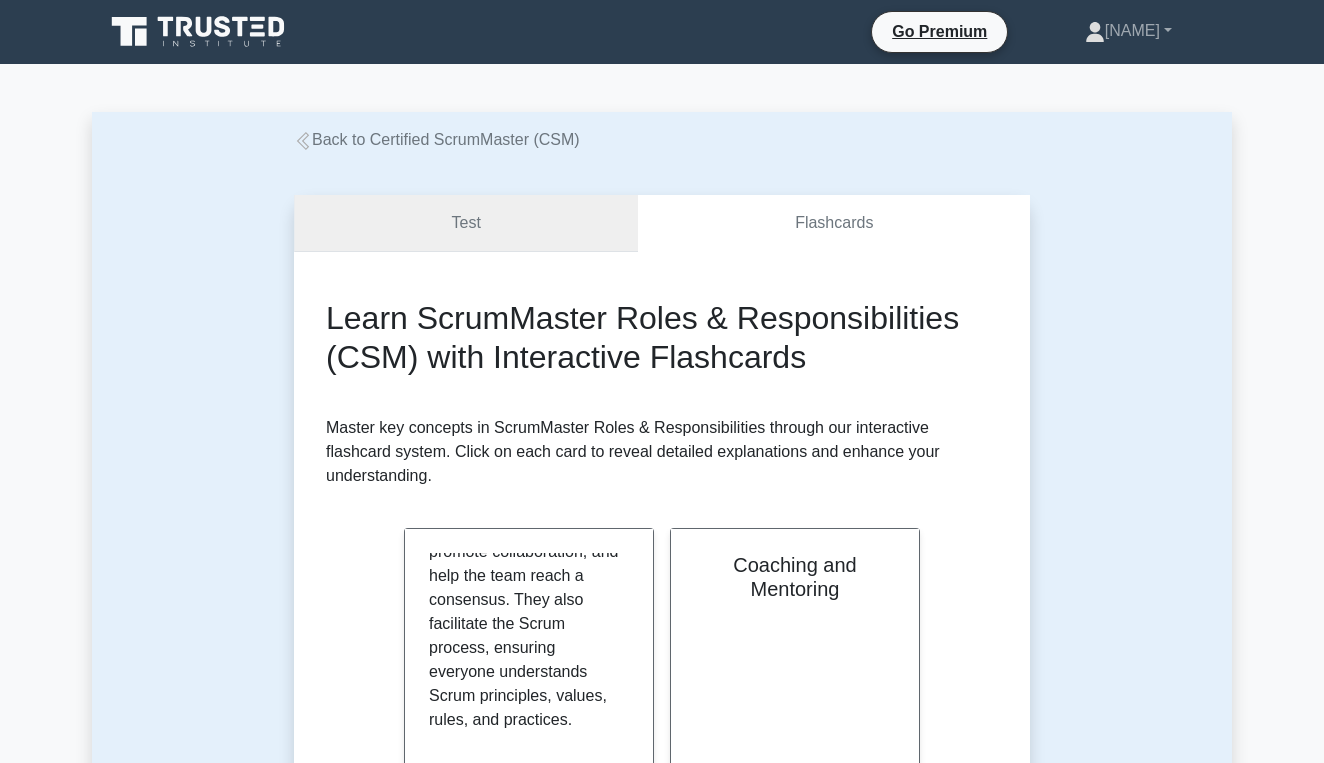 click on "Test" at bounding box center [466, 223] 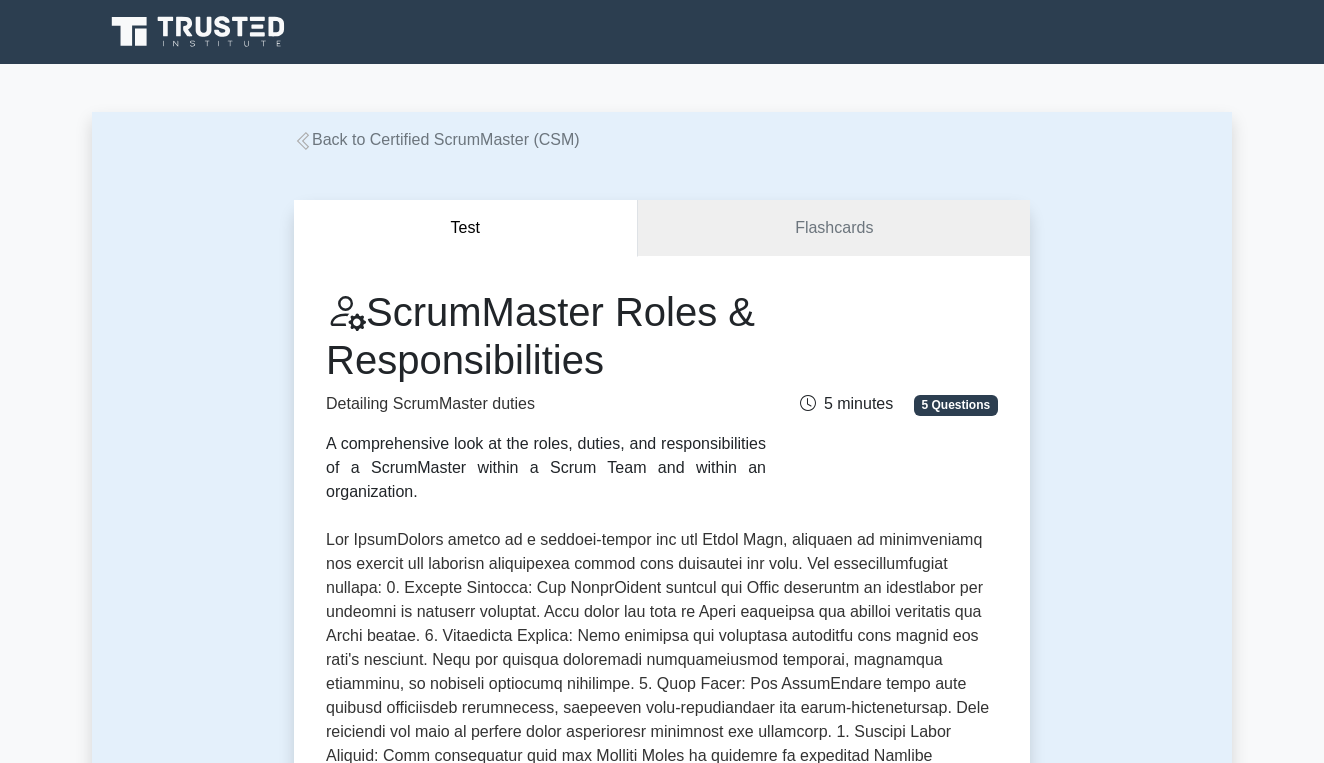 scroll, scrollTop: 0, scrollLeft: 0, axis: both 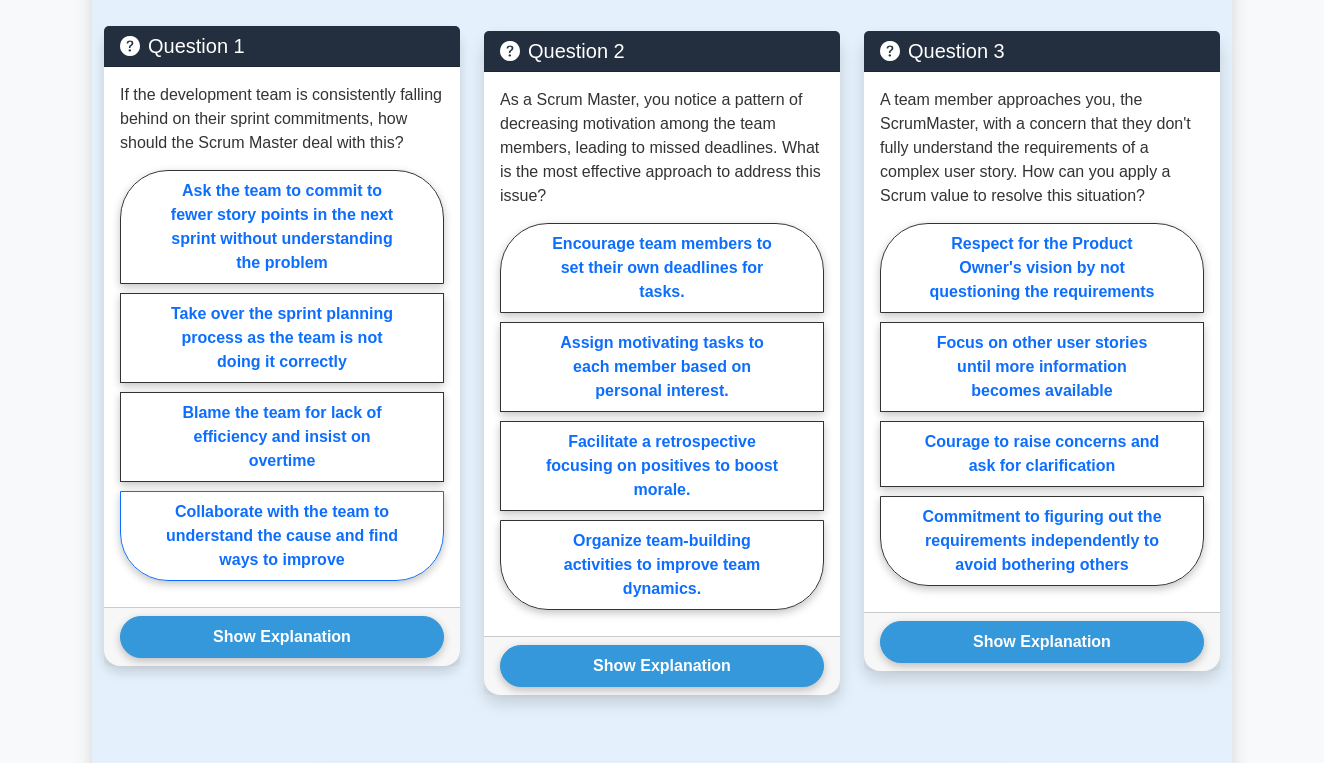 click on "Collaborate with the team to understand the cause and find ways to improve" at bounding box center [282, 536] 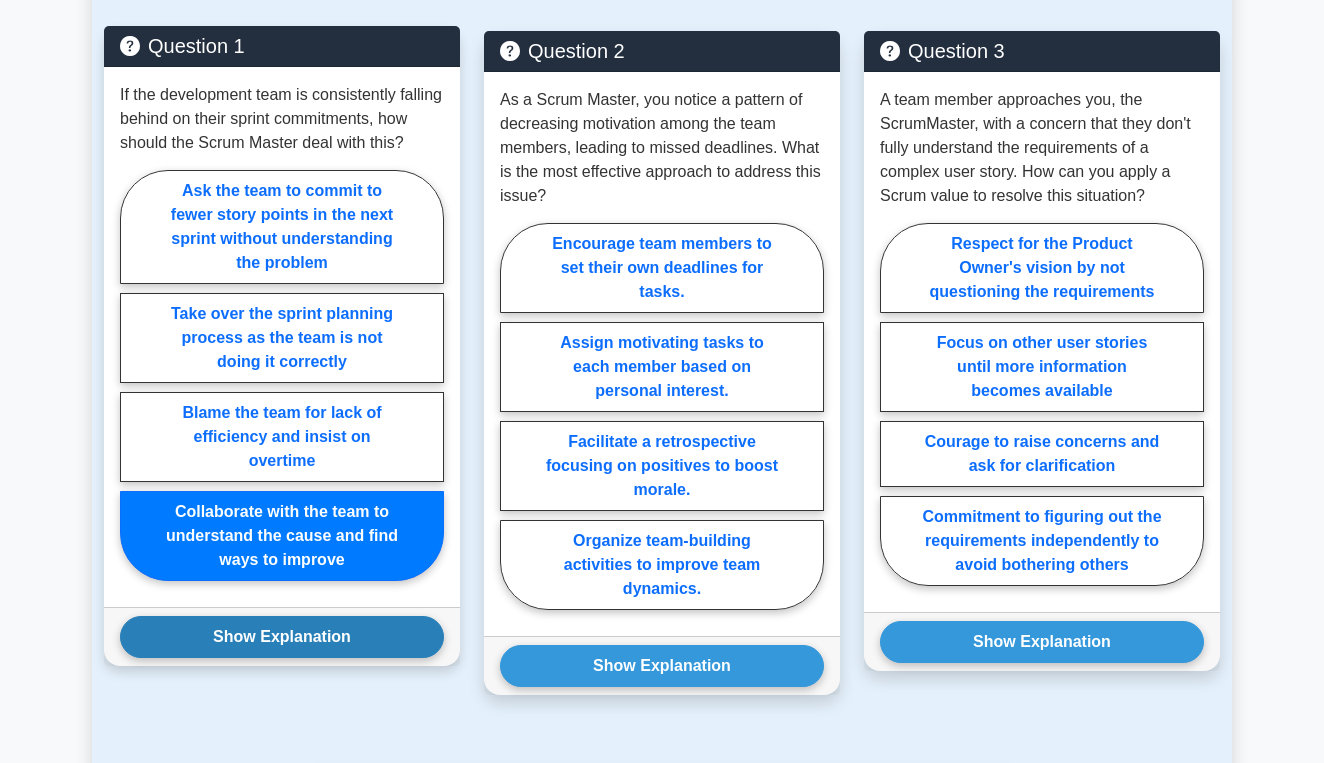 click on "Show Explanation" at bounding box center [282, 637] 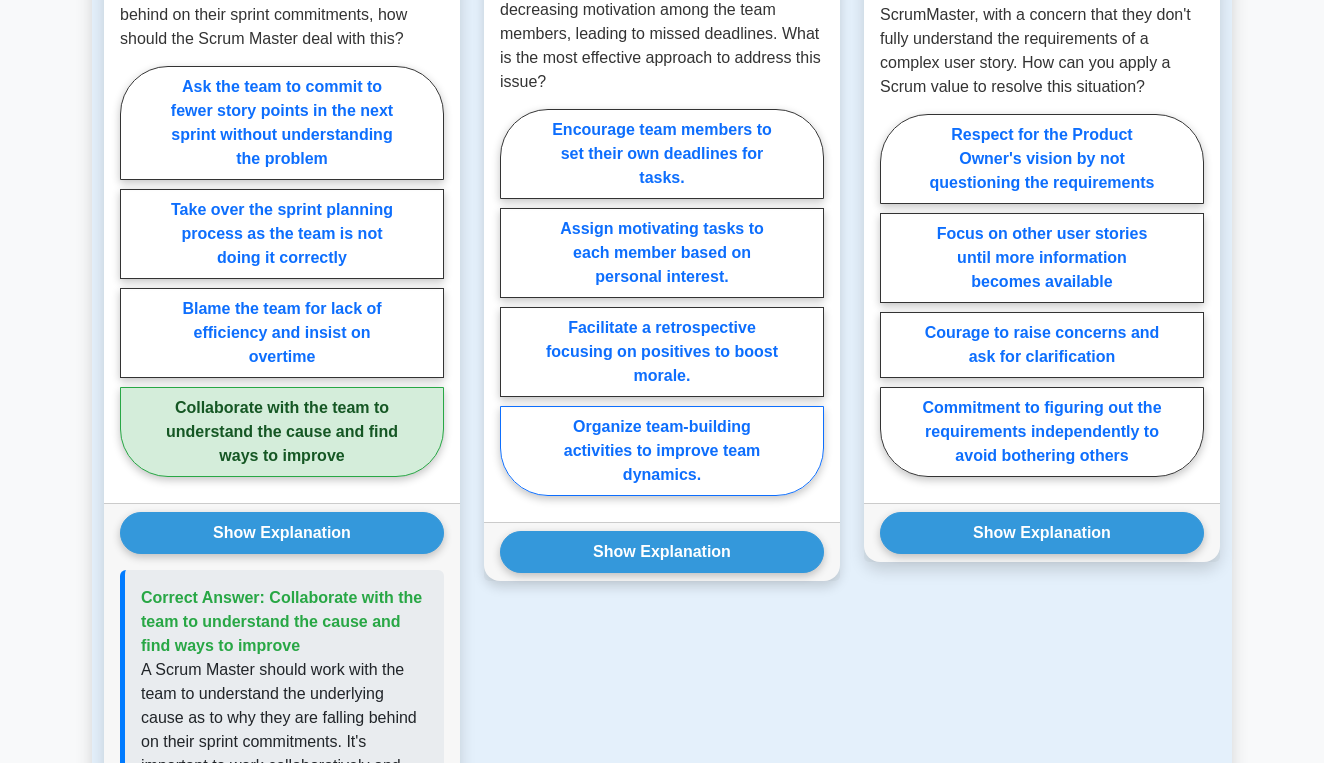 scroll, scrollTop: 1718, scrollLeft: 0, axis: vertical 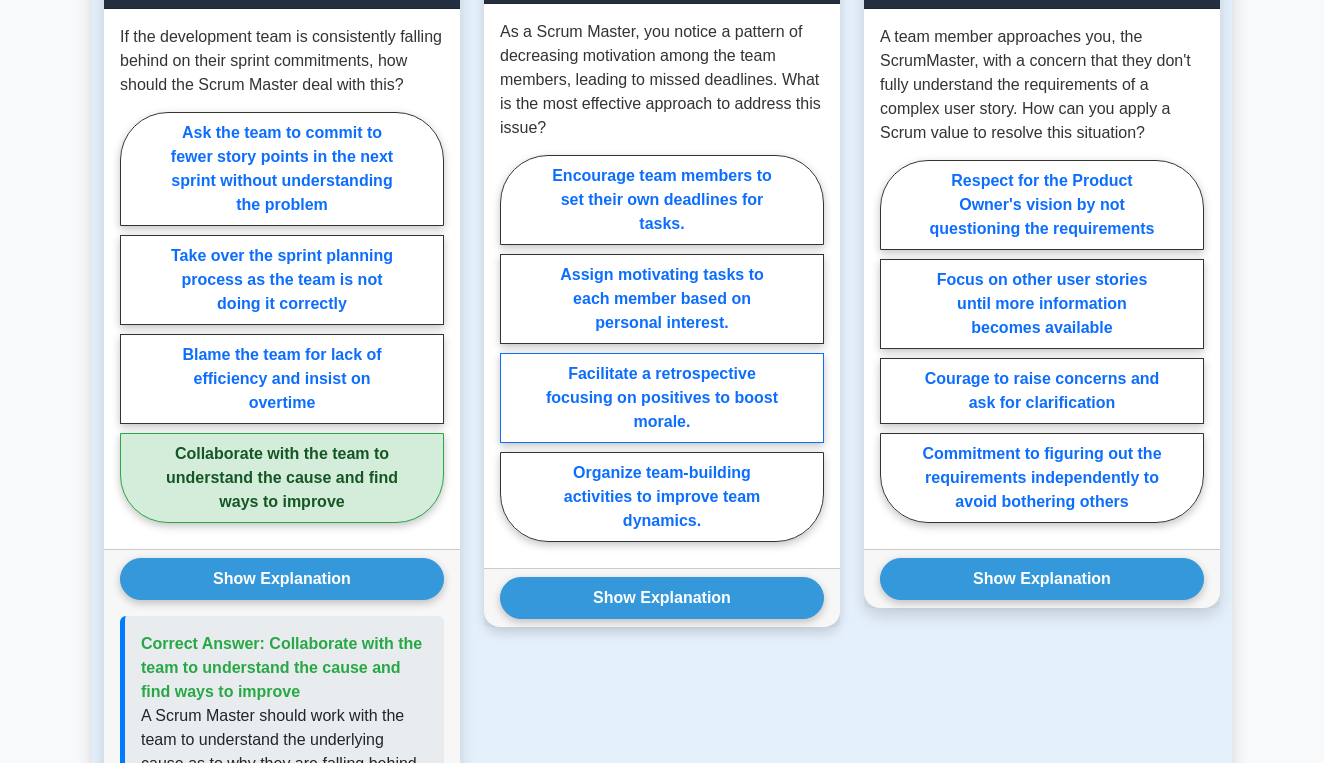 click on "Facilitate a retrospective focusing on positives to boost morale." at bounding box center (662, 398) 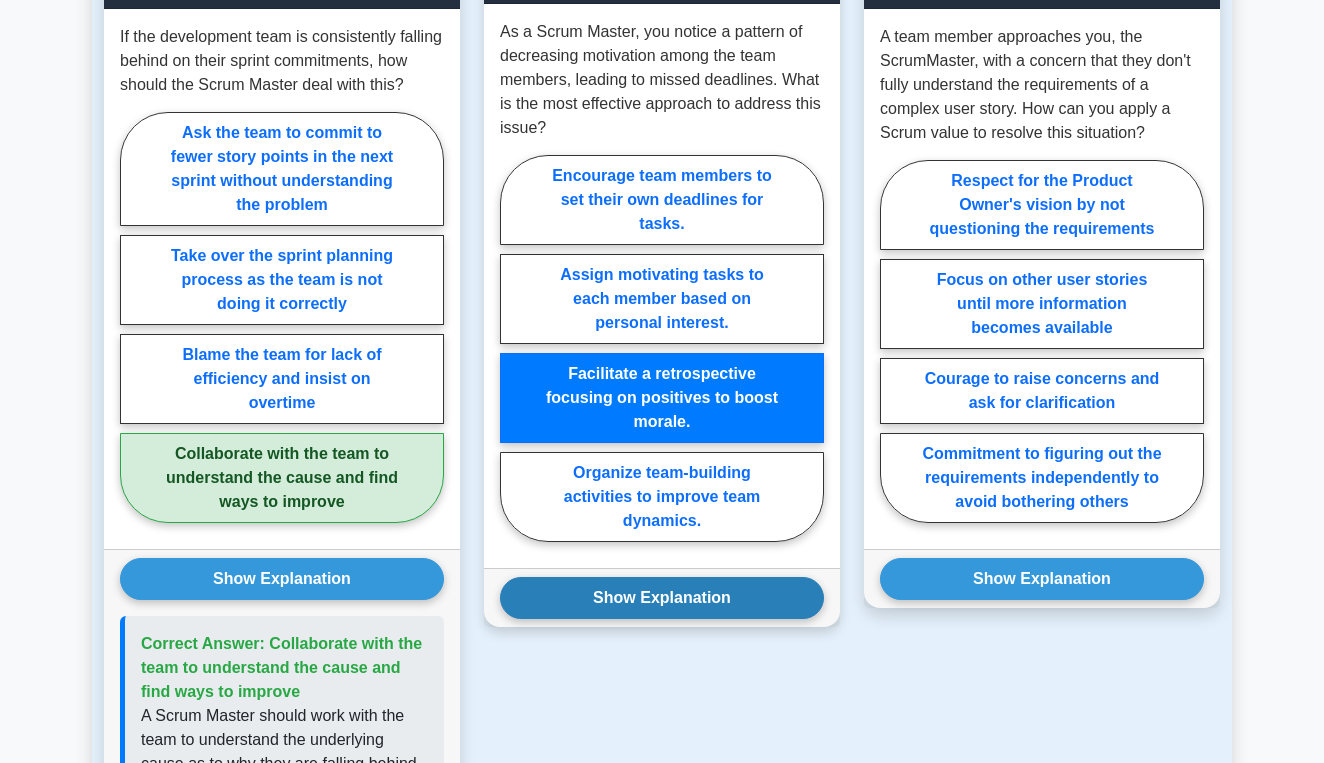 click on "Show Explanation" at bounding box center (662, 598) 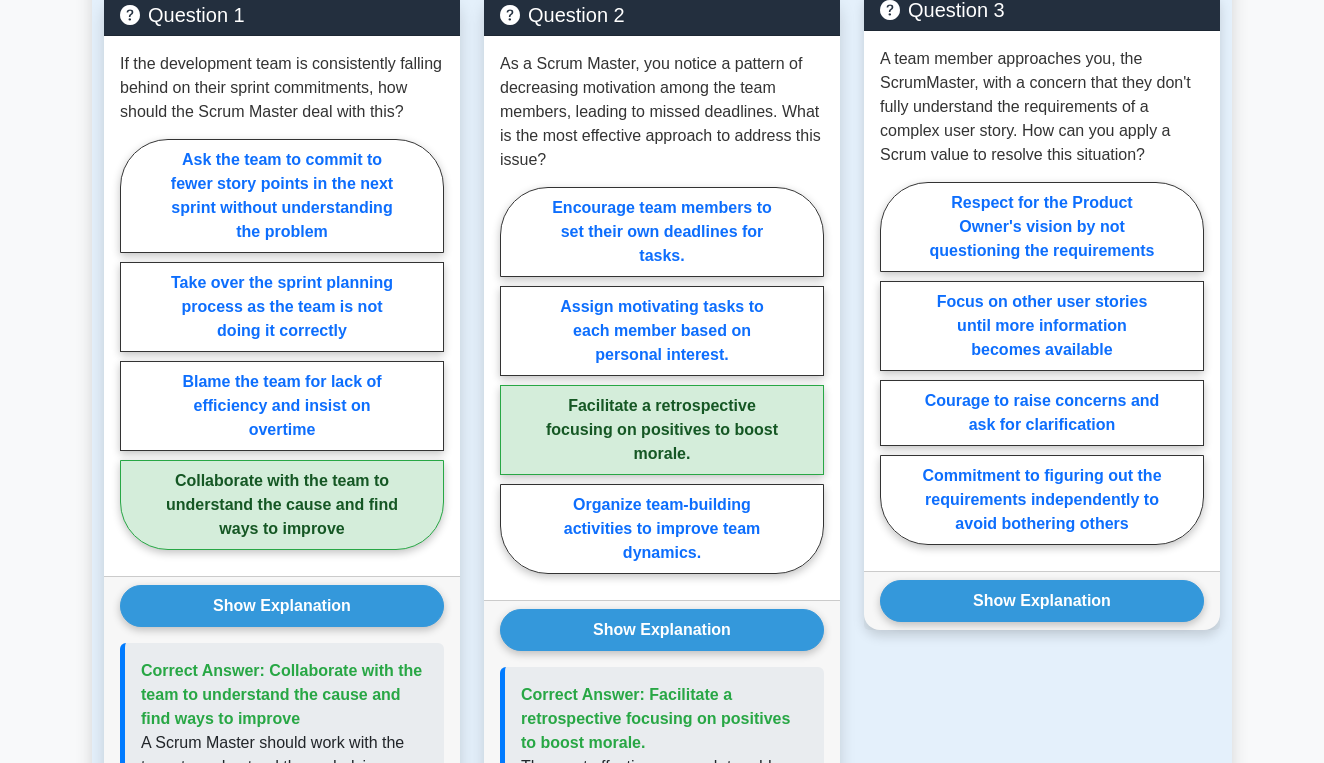 scroll, scrollTop: 1692, scrollLeft: 0, axis: vertical 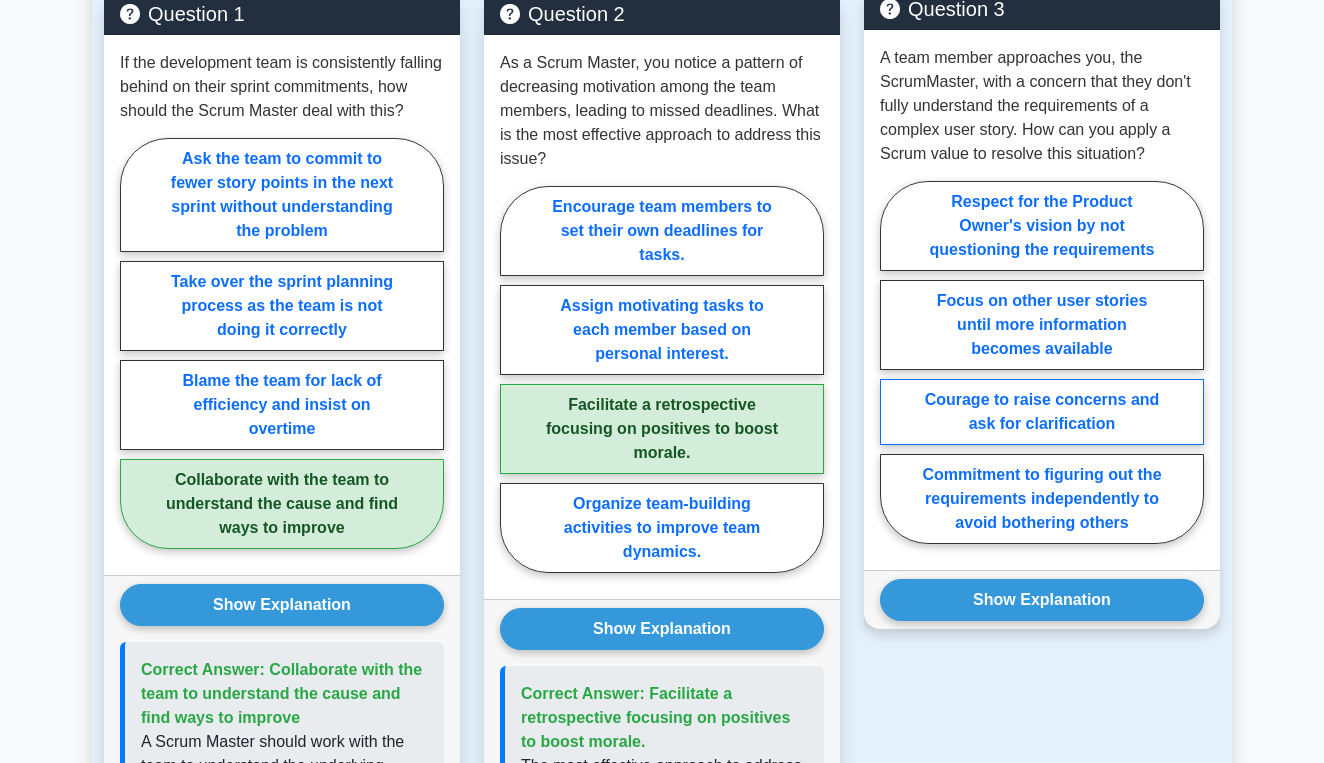 click on "Courage to raise concerns and ask for clarification" at bounding box center [1042, 412] 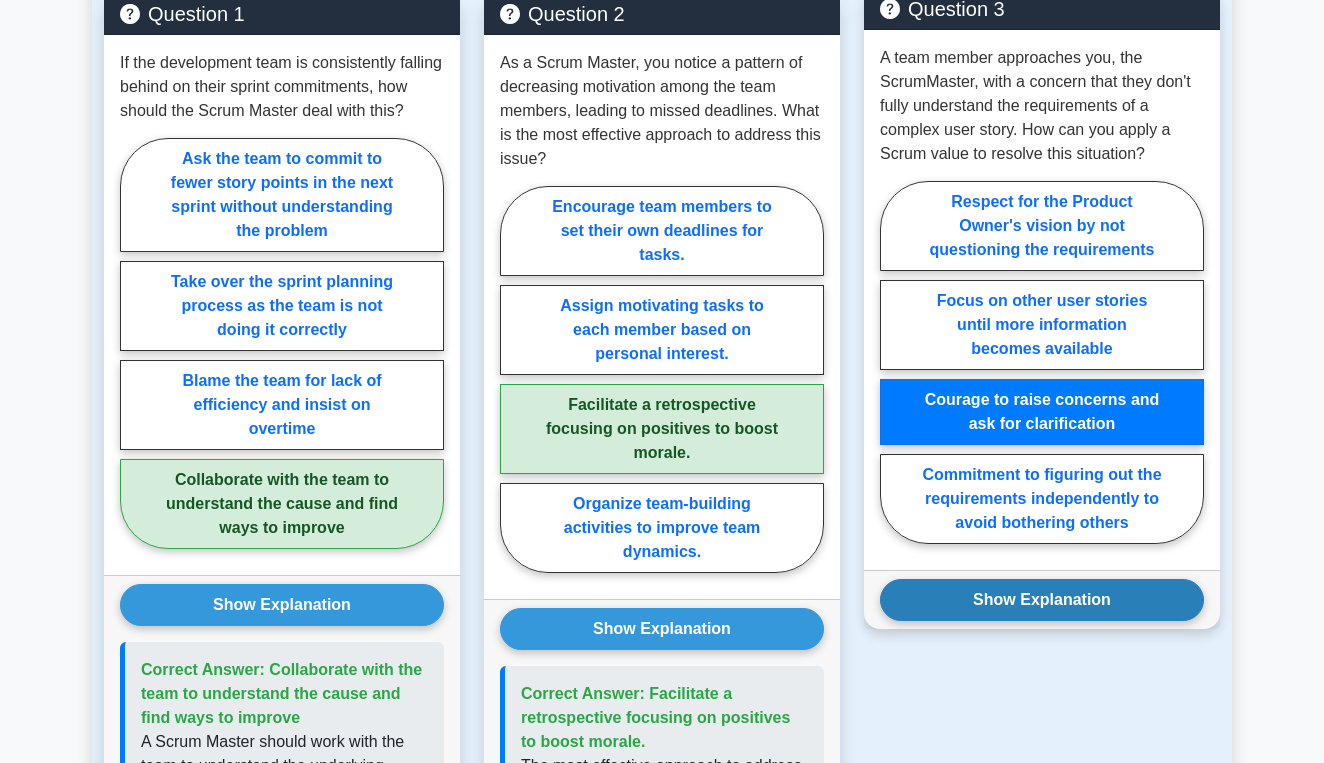 click on "Show Explanation" at bounding box center (1042, 600) 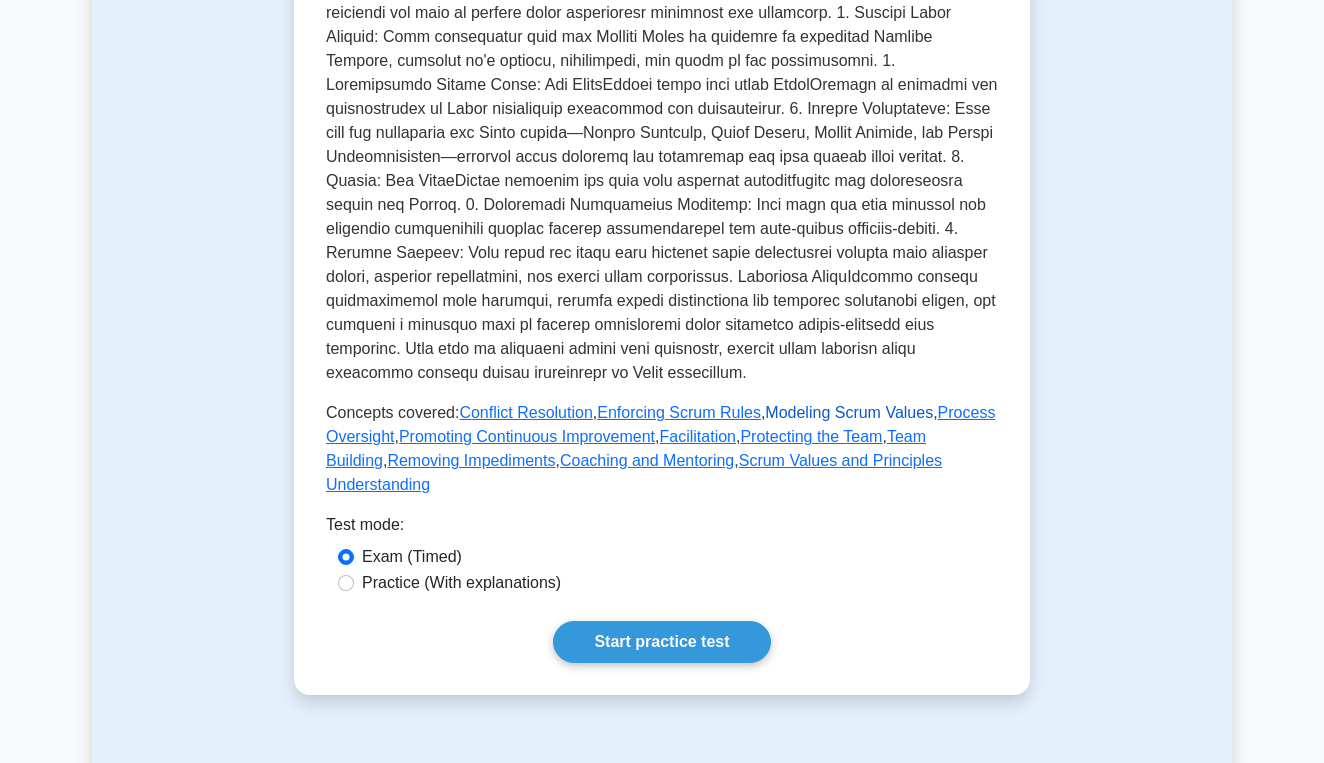 scroll, scrollTop: 722, scrollLeft: 0, axis: vertical 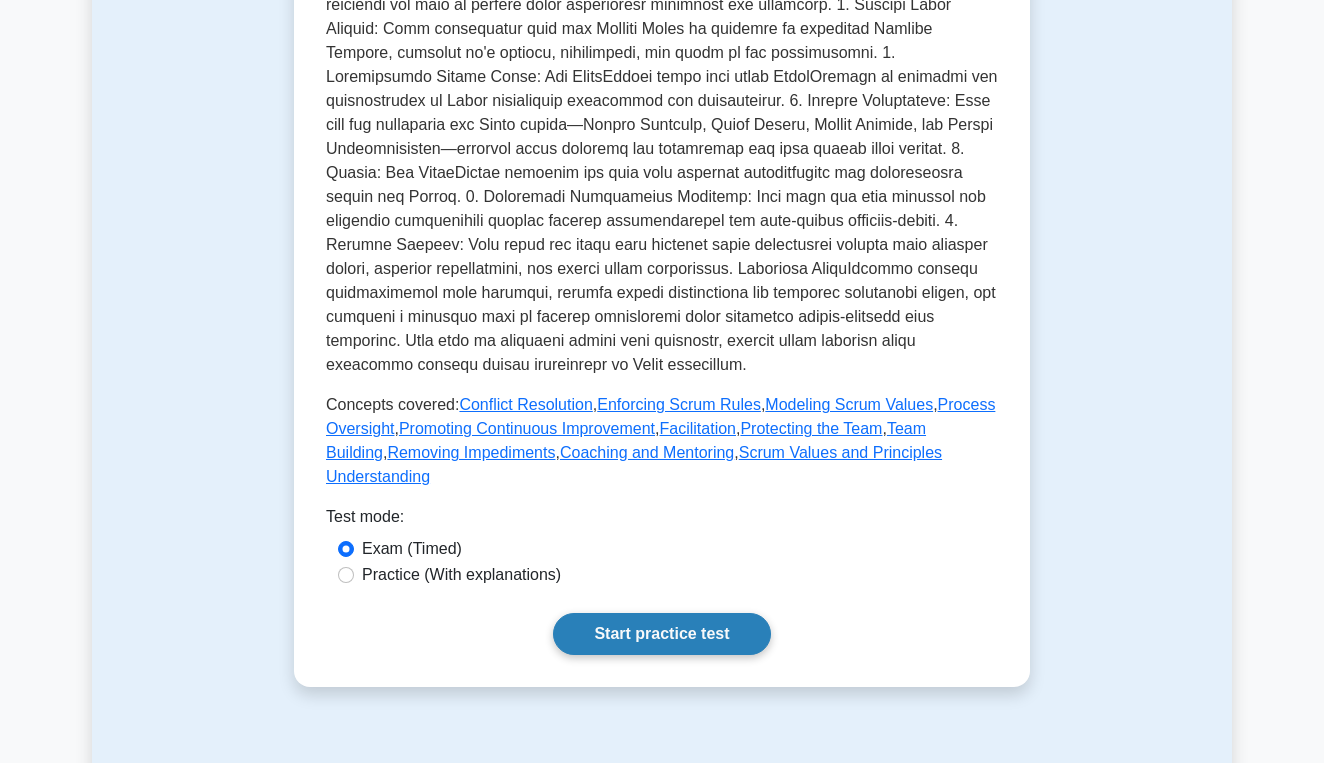 click on "Start practice test" at bounding box center [661, 634] 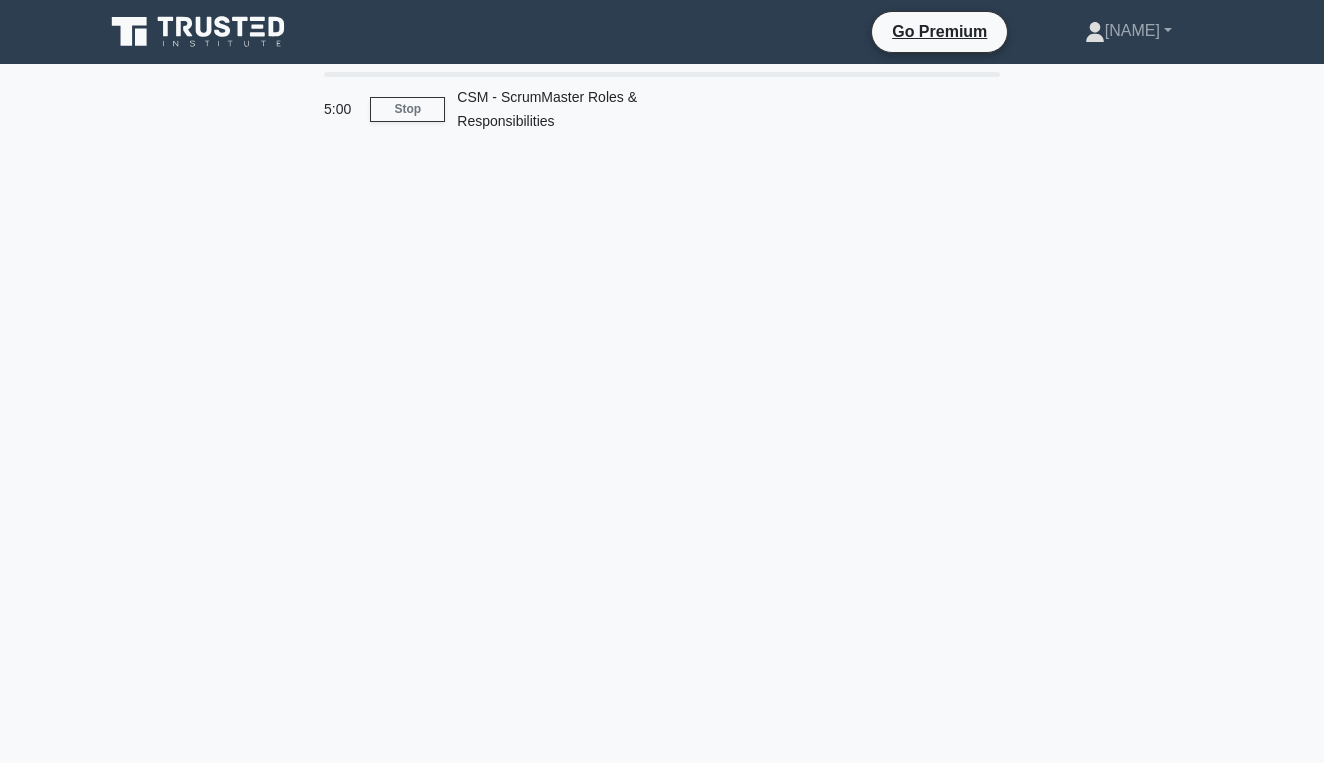 scroll, scrollTop: 0, scrollLeft: 0, axis: both 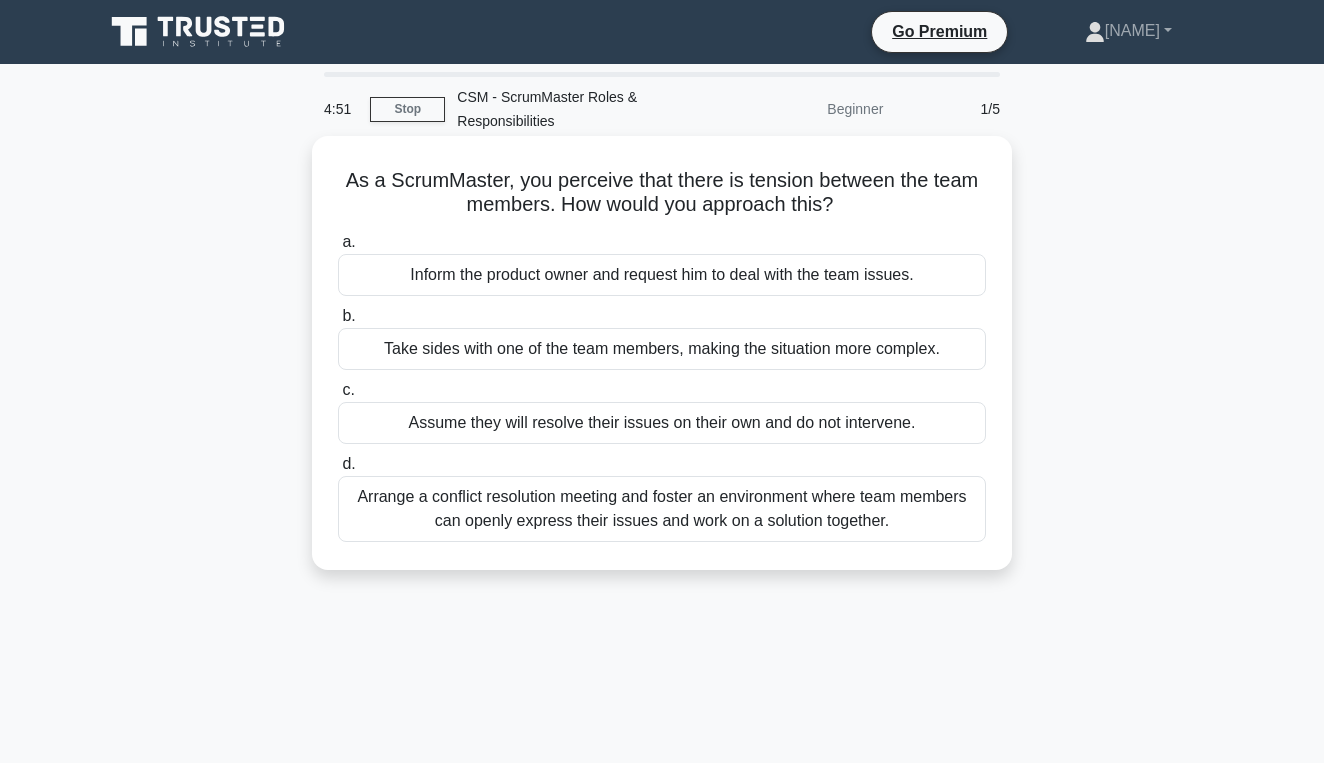 click on "Arrange a conflict resolution meeting and foster an environment where team members can openly express their issues and work on a solution together." at bounding box center (662, 509) 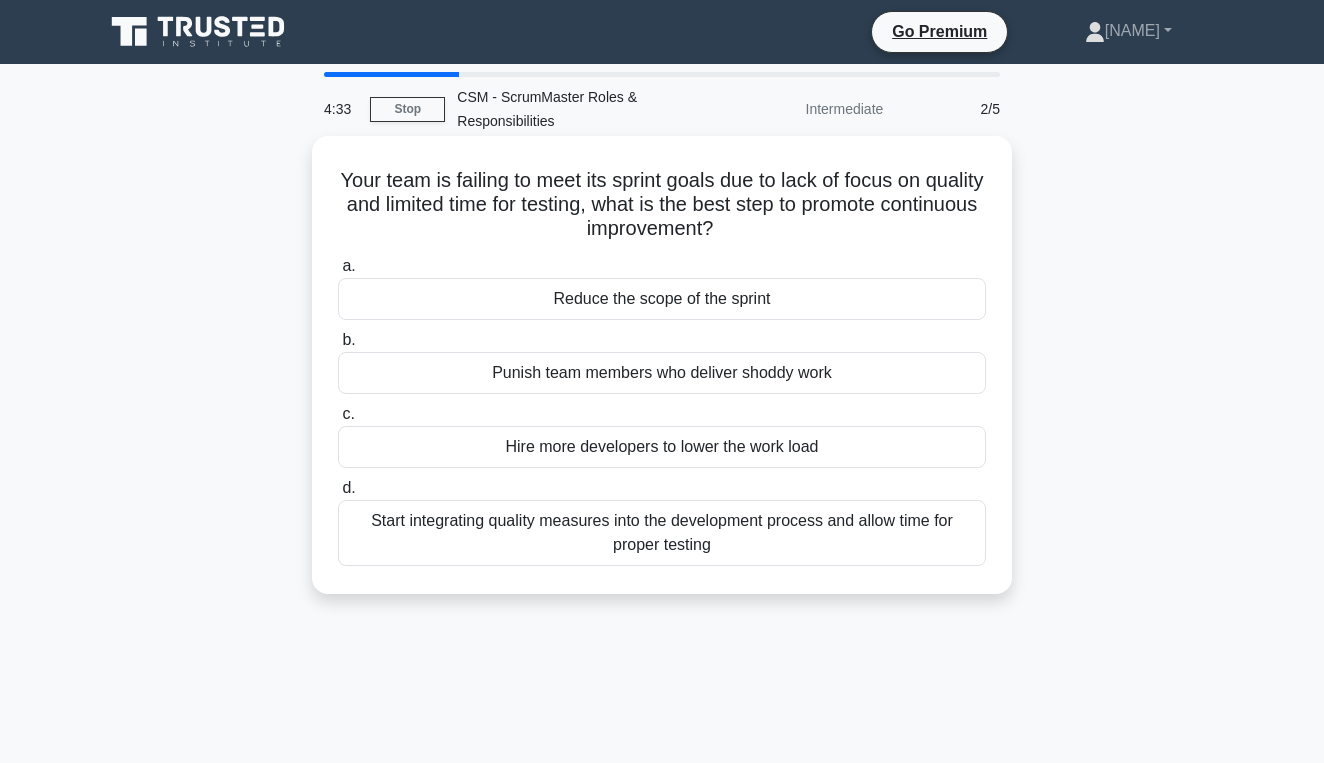 click on "Start integrating quality measures into the development process and allow time for proper testing" at bounding box center [662, 533] 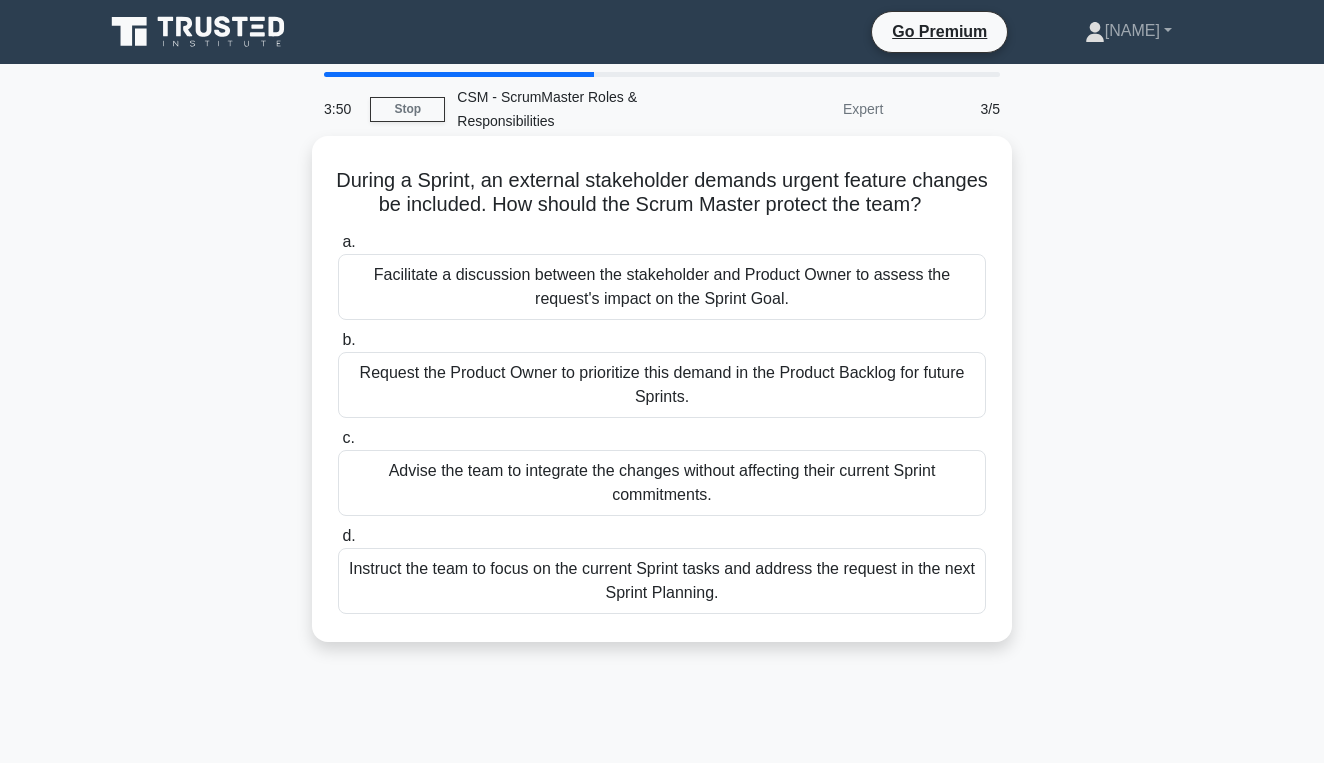 click on "Facilitate a discussion between the stakeholder and Product Owner to assess the request's impact on the Sprint Goal." at bounding box center (662, 287) 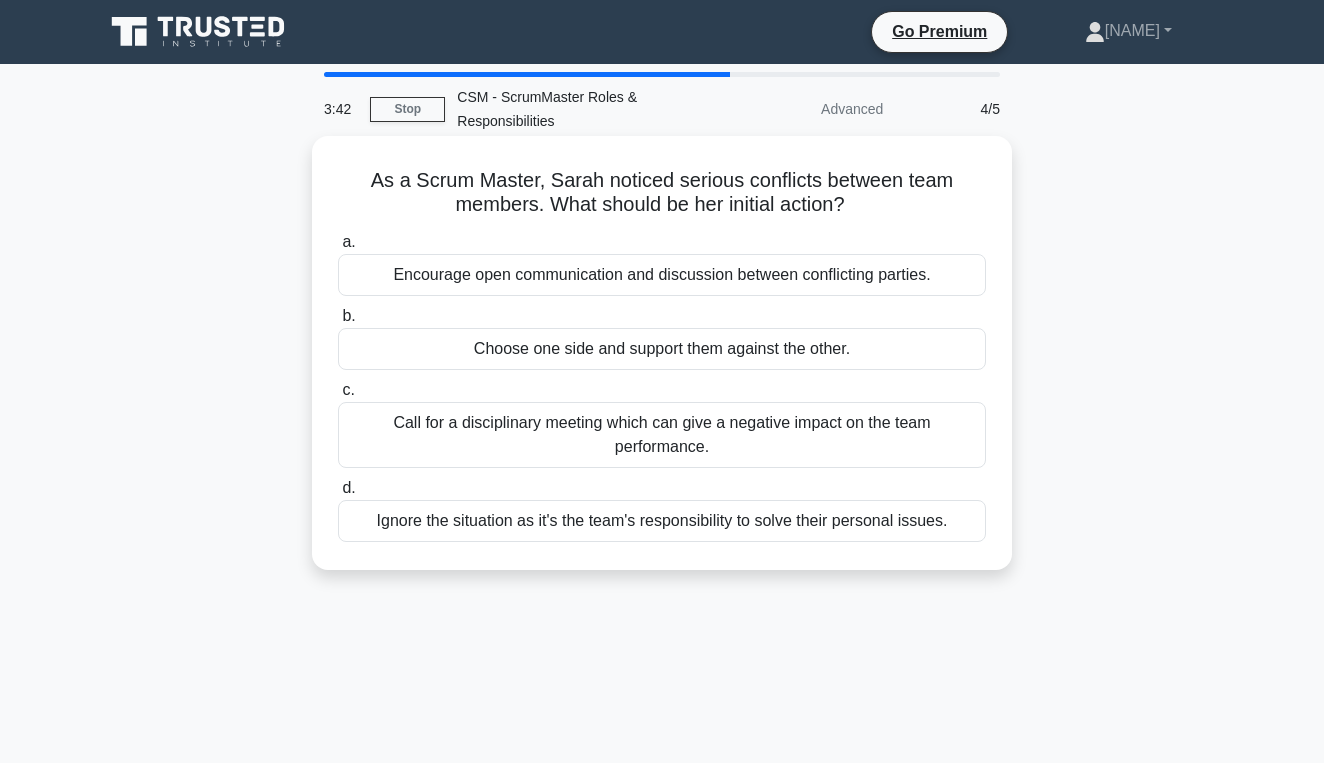 click on "Encourage open communication and discussion between conflicting parties." at bounding box center (662, 275) 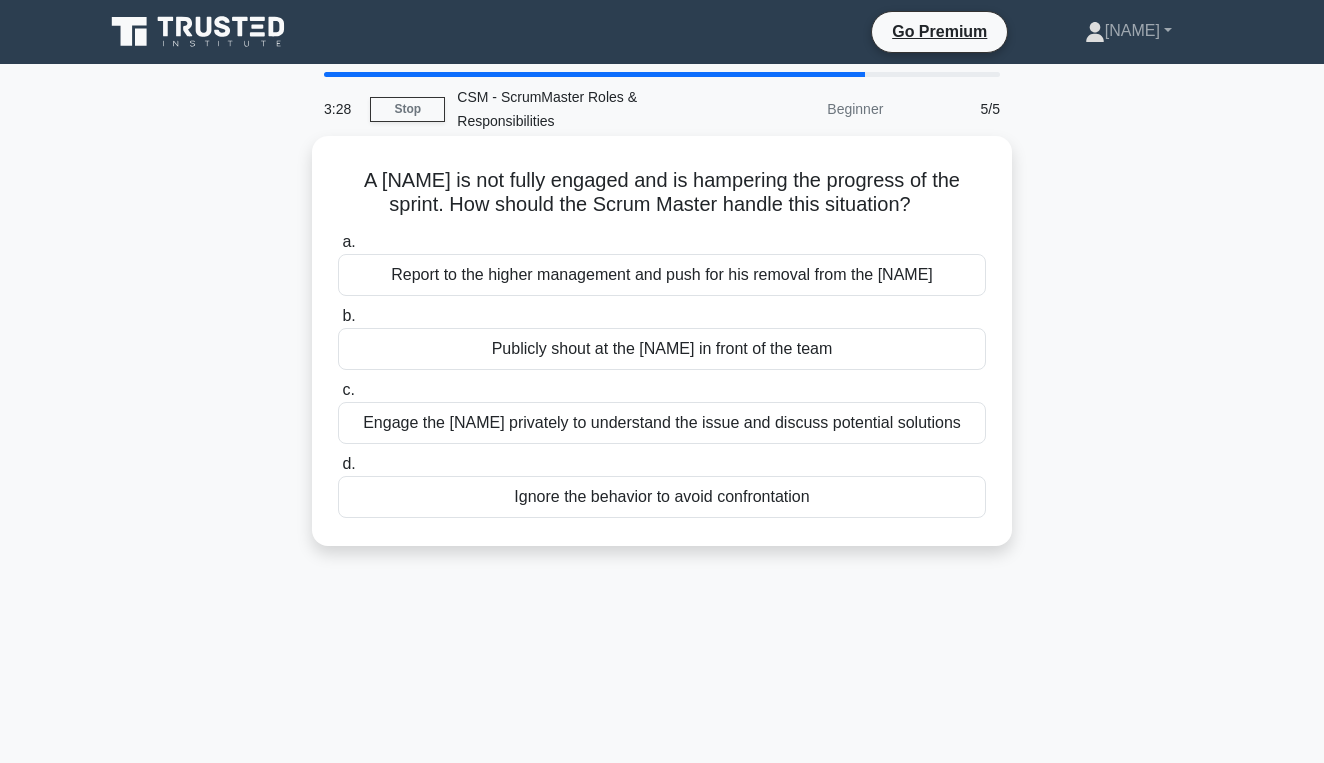 click on "Engage the [NAME] privately to understand the issue and discuss potential solutions" at bounding box center [662, 423] 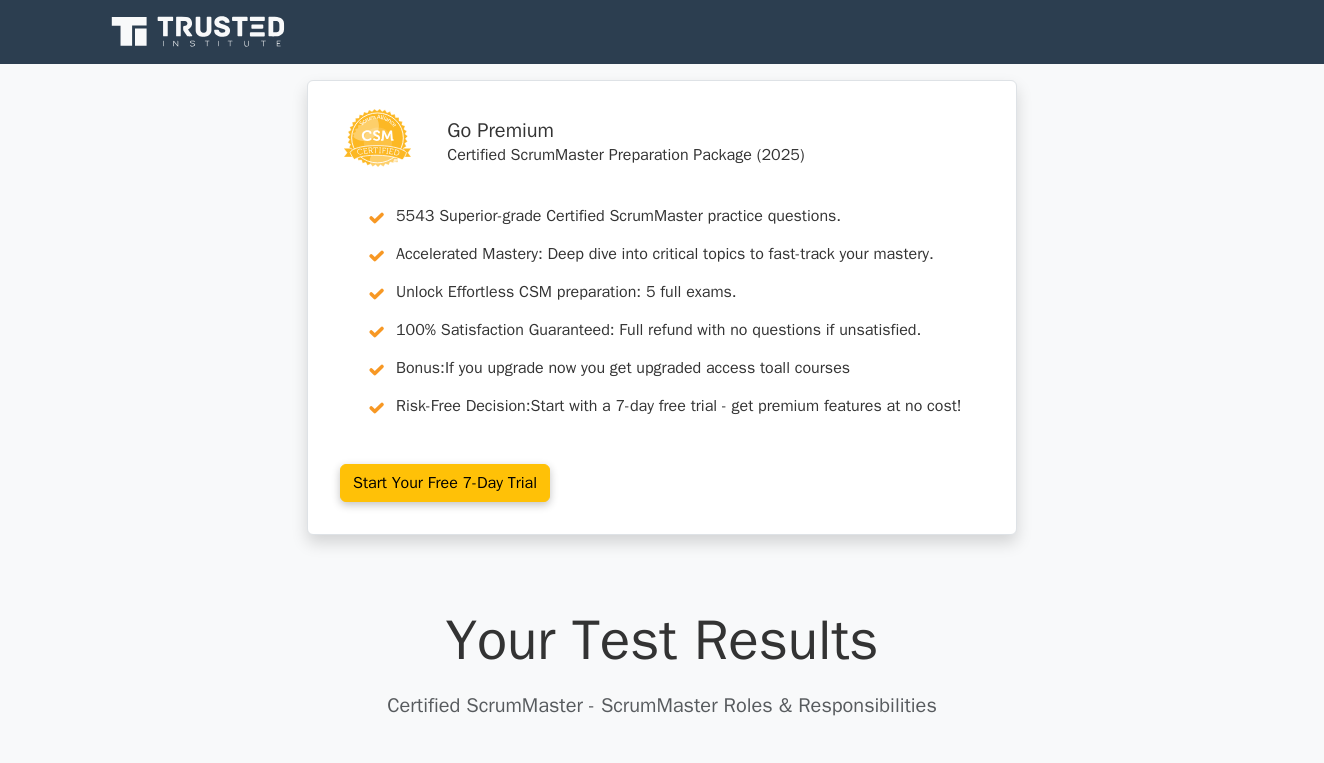 scroll, scrollTop: 0, scrollLeft: 0, axis: both 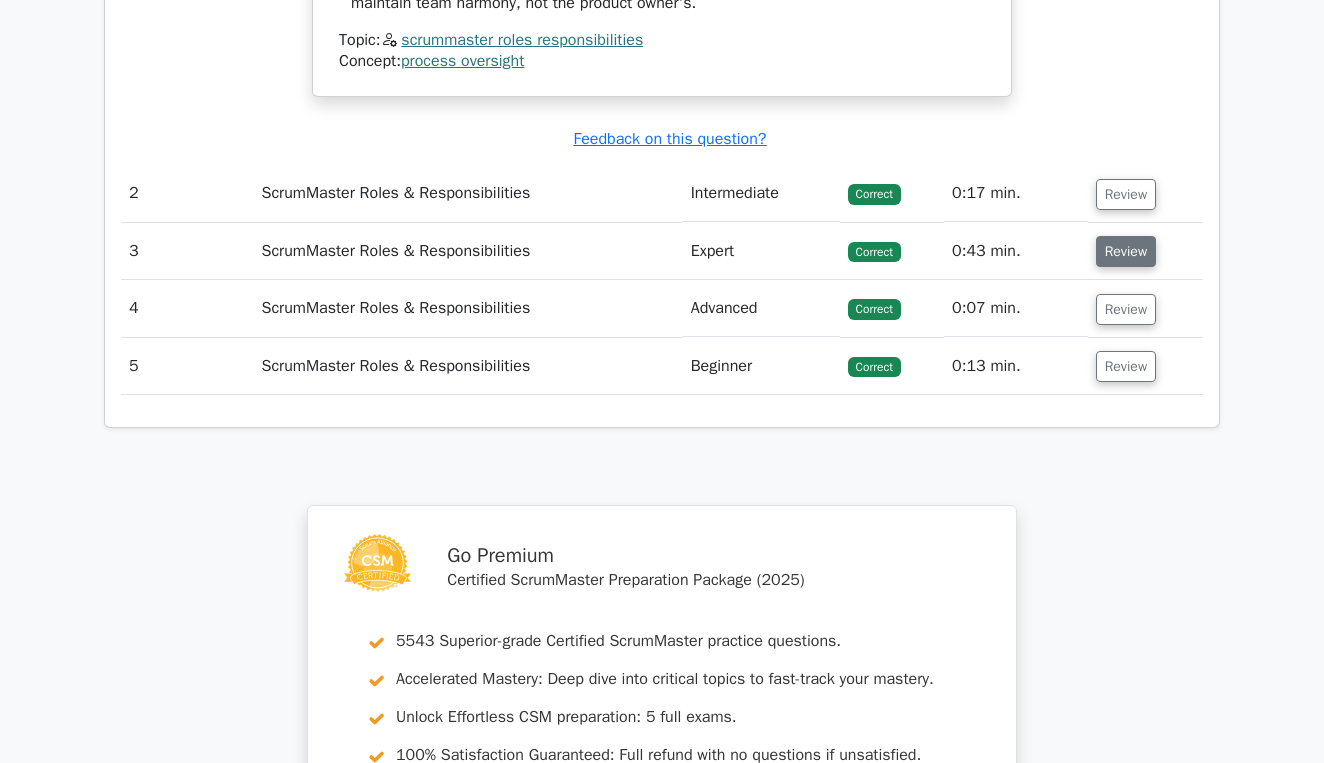 click on "Review" at bounding box center (1126, 251) 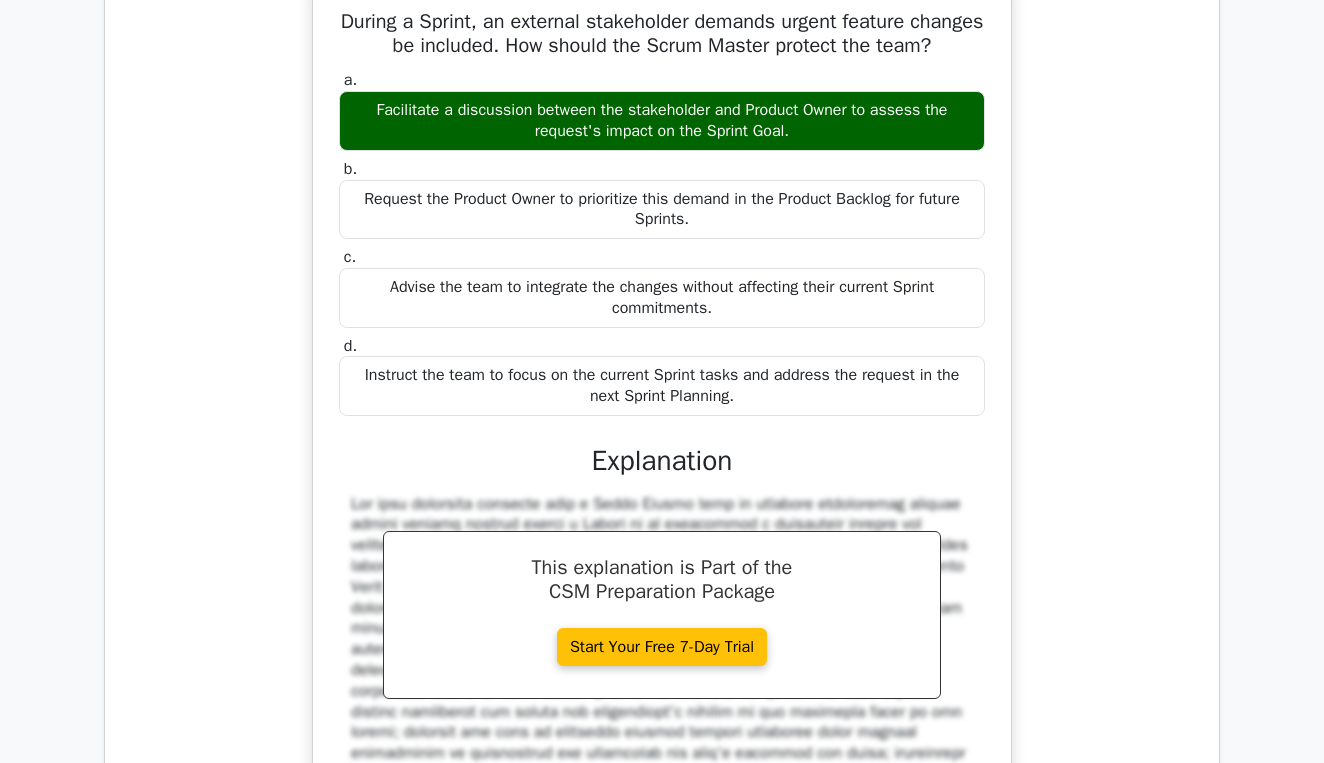 scroll, scrollTop: 2762, scrollLeft: 0, axis: vertical 